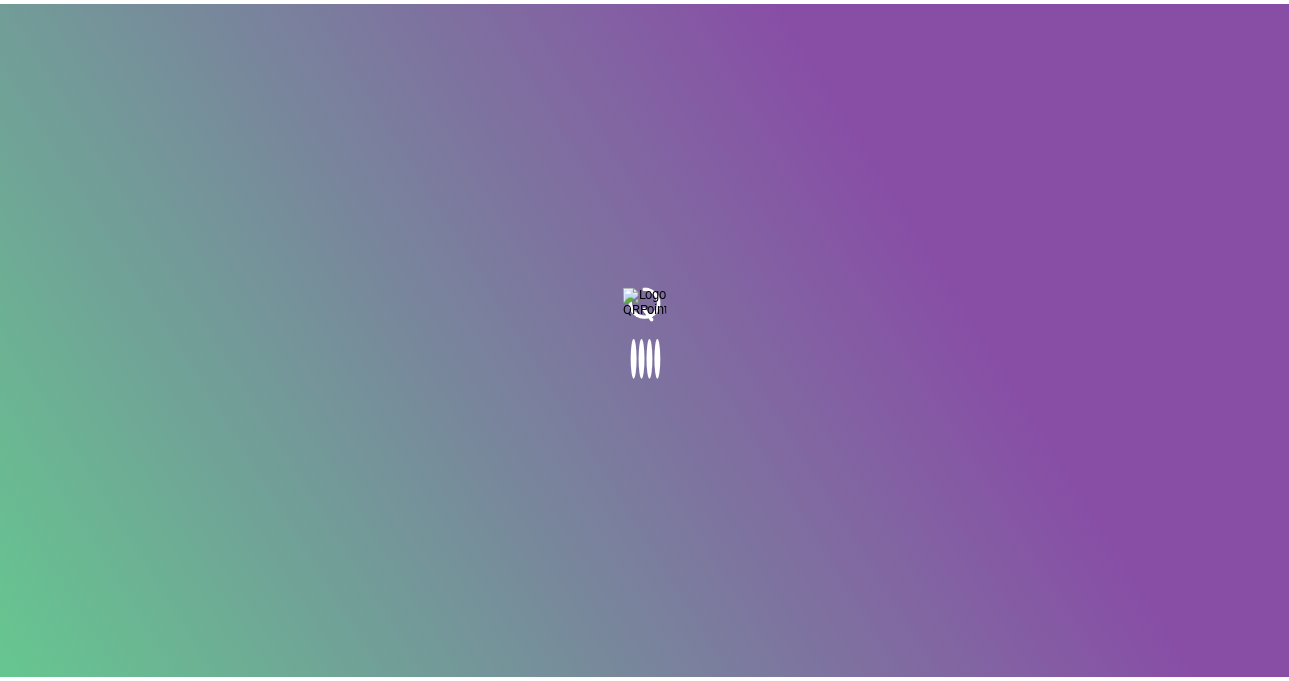 scroll, scrollTop: 0, scrollLeft: 0, axis: both 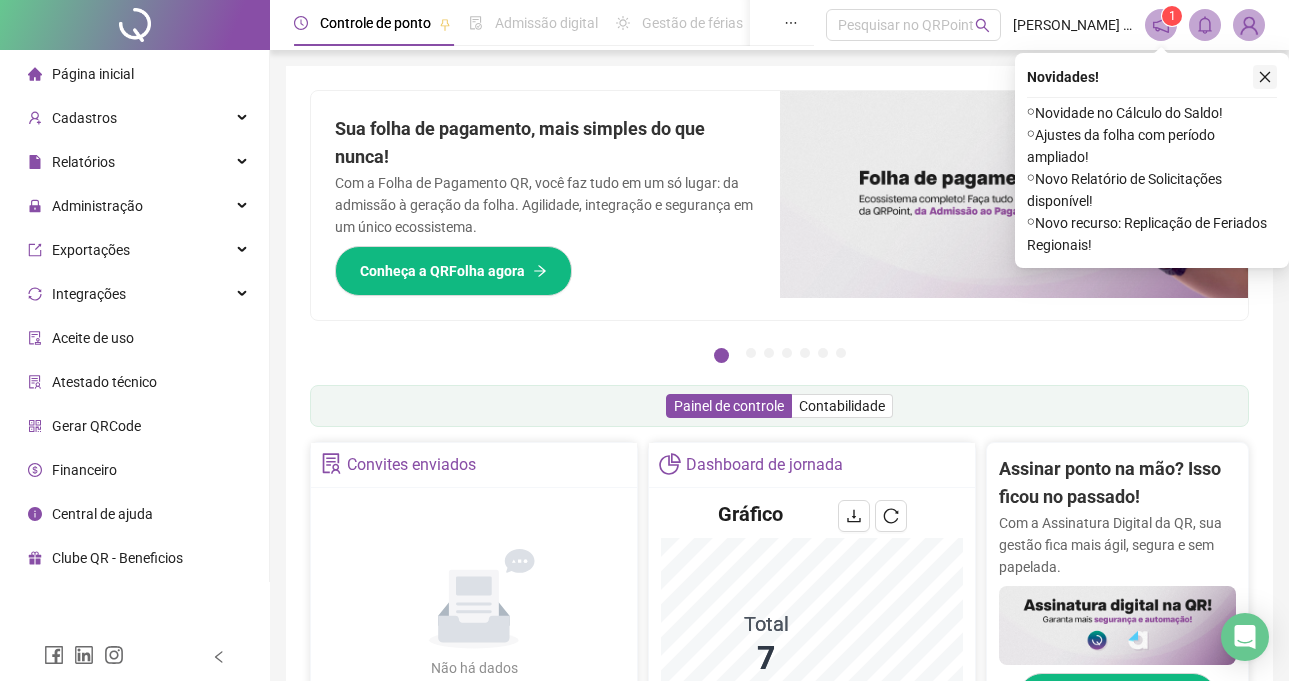 click 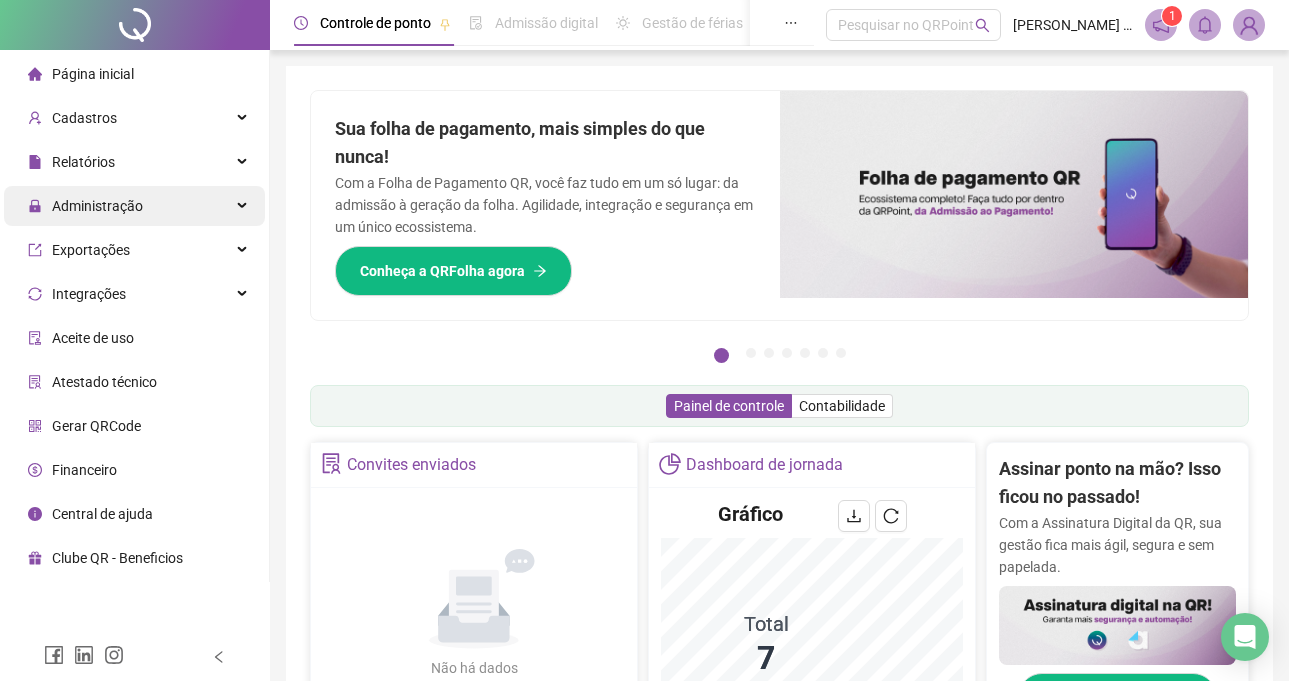 click on "Administração" at bounding box center (134, 206) 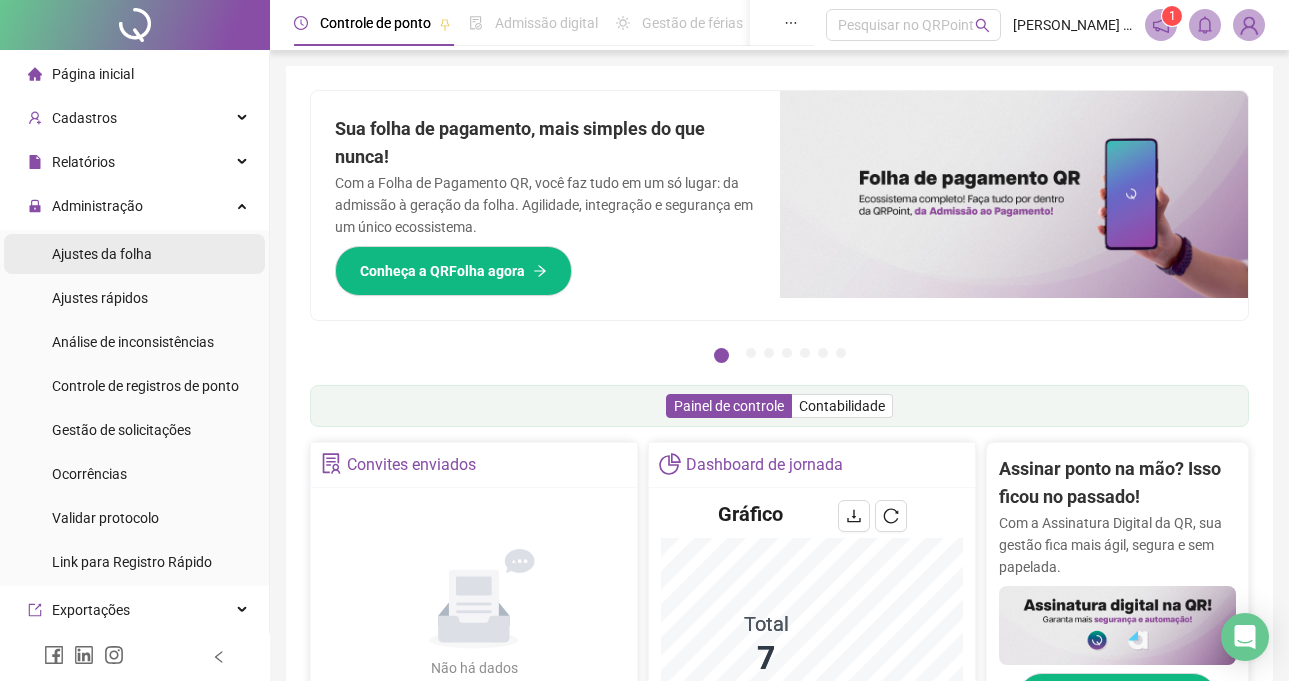click on "Ajustes da folha" at bounding box center (134, 254) 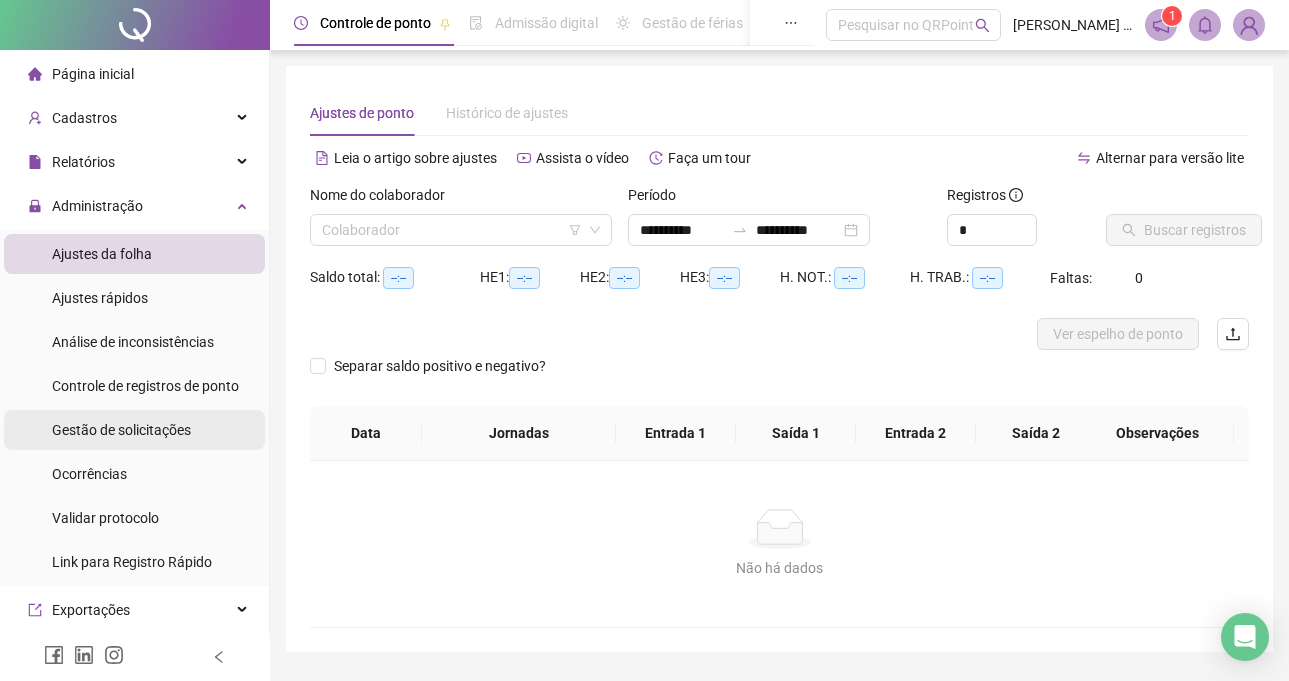 type on "**********" 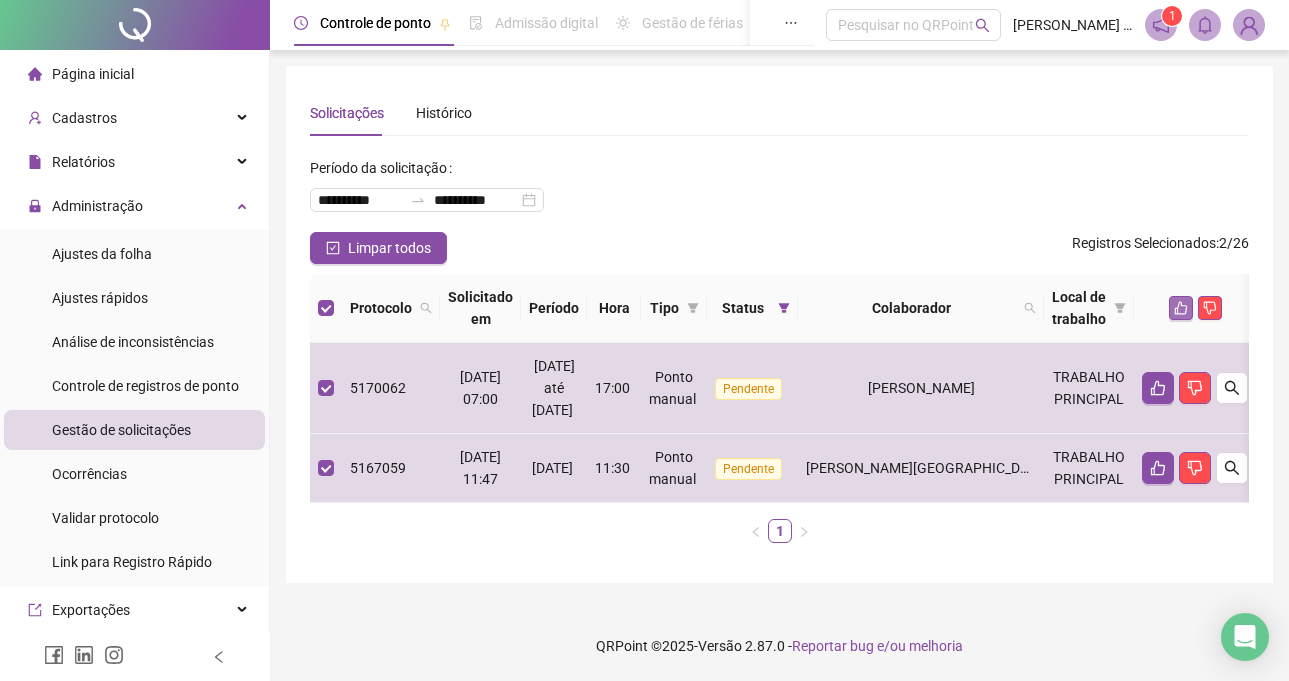 click 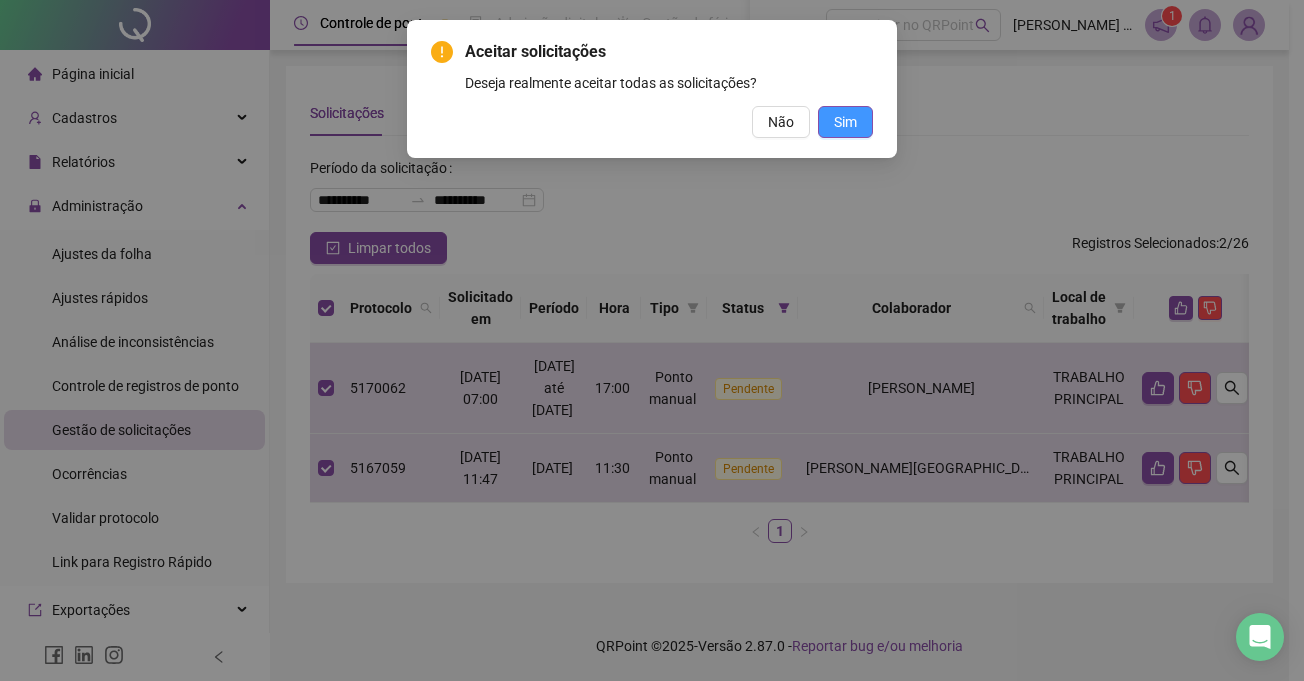 click on "Sim" at bounding box center (845, 122) 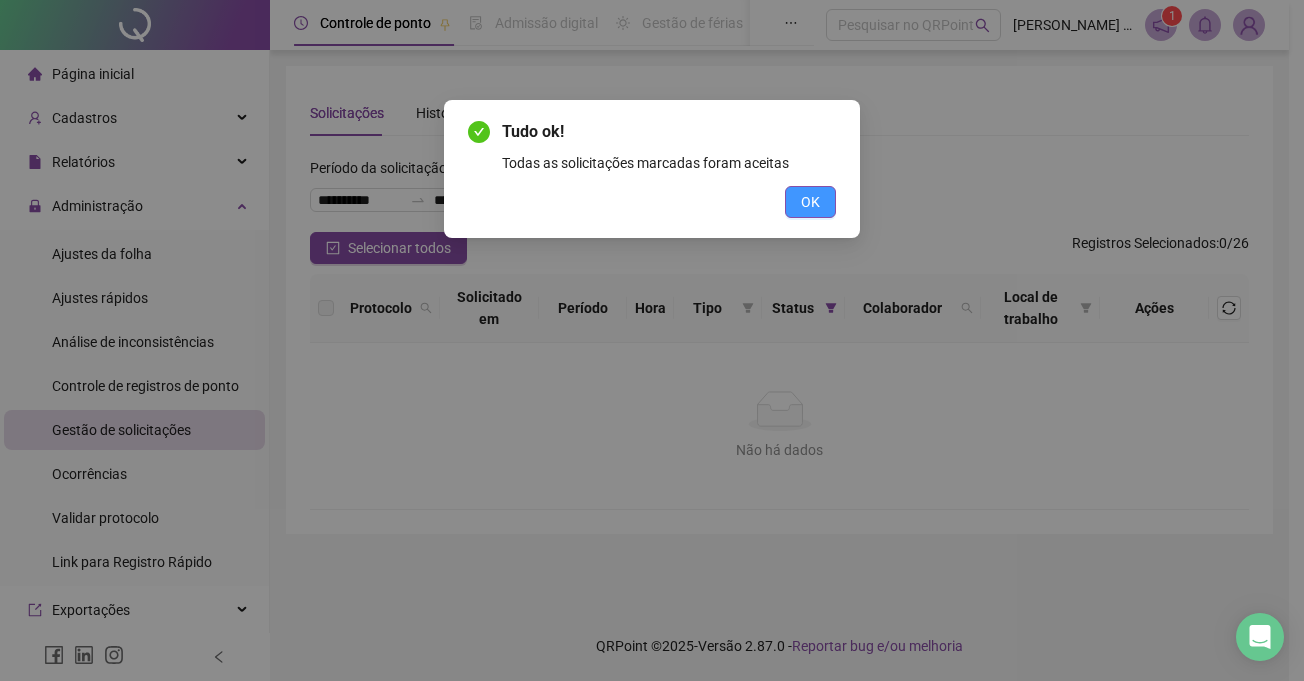 click on "OK" at bounding box center [810, 202] 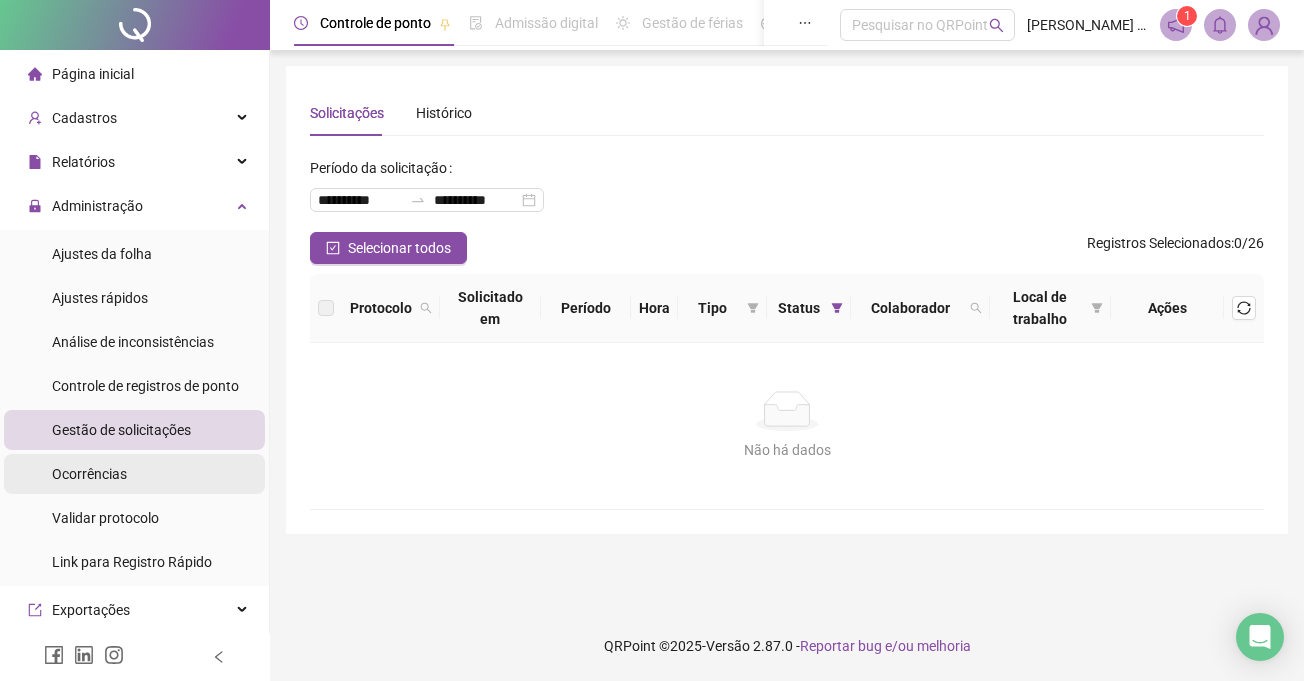 click on "Ocorrências" at bounding box center [134, 474] 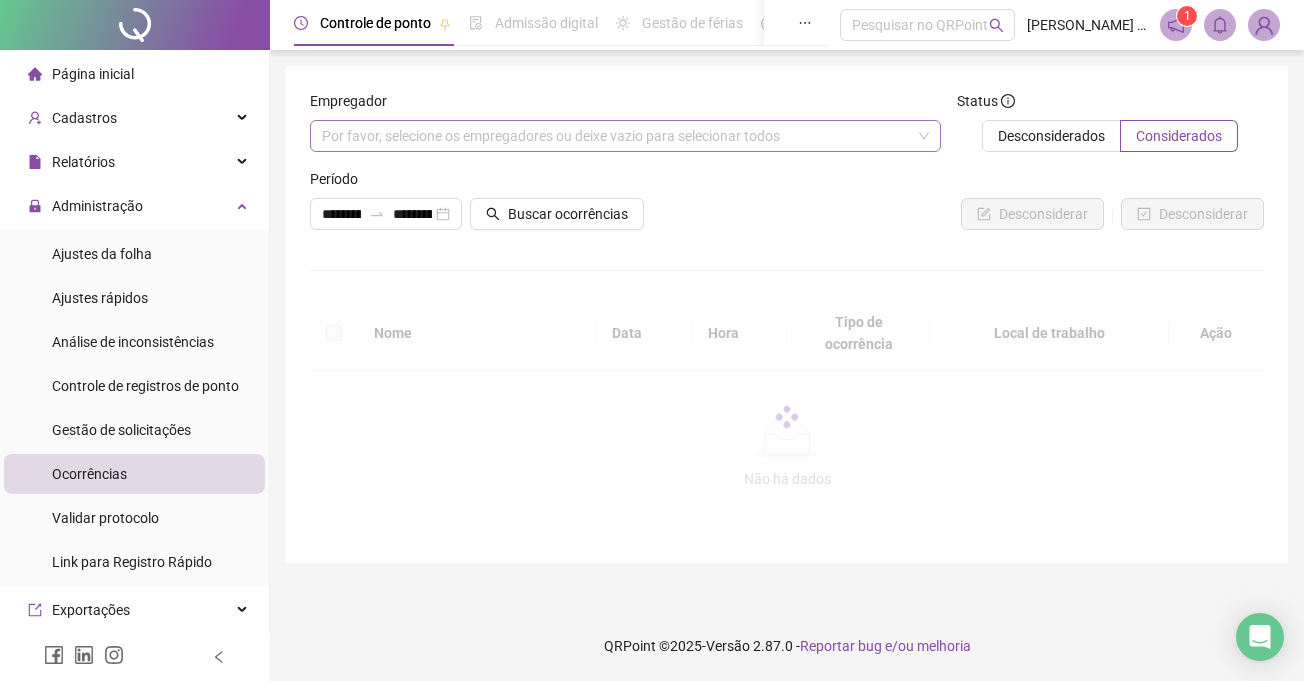 click at bounding box center (615, 136) 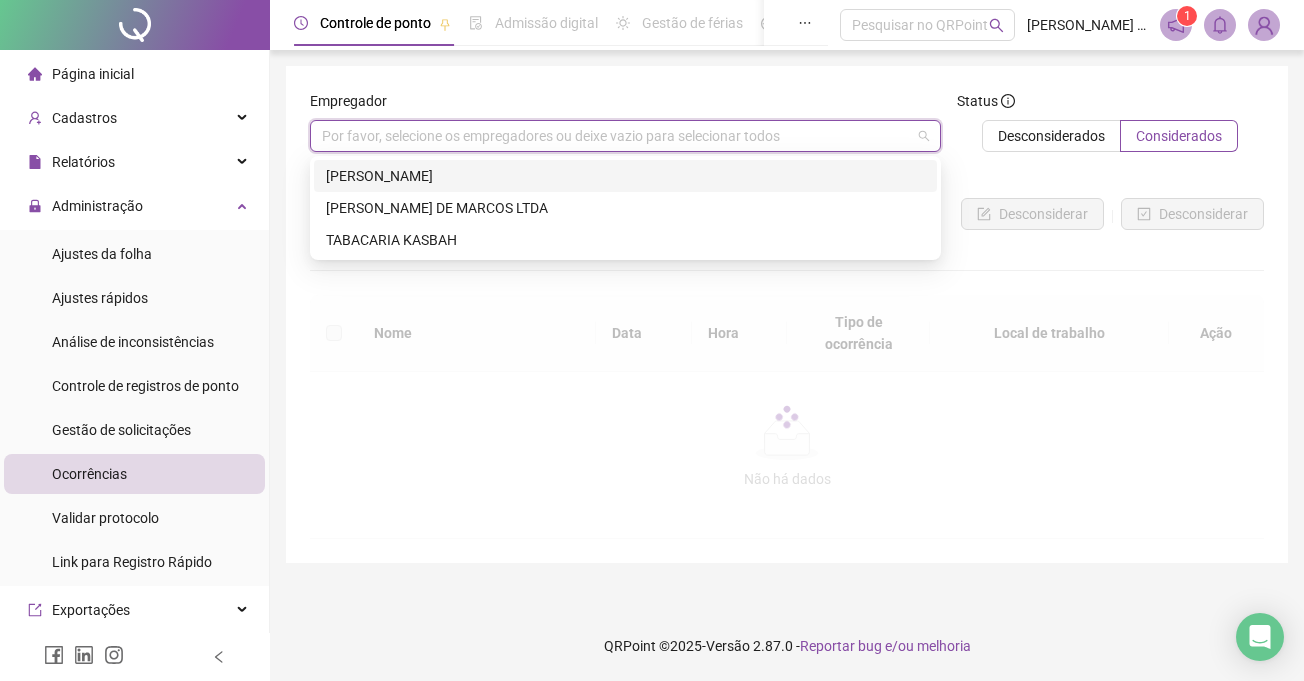 click on "[PERSON_NAME]" at bounding box center (625, 176) 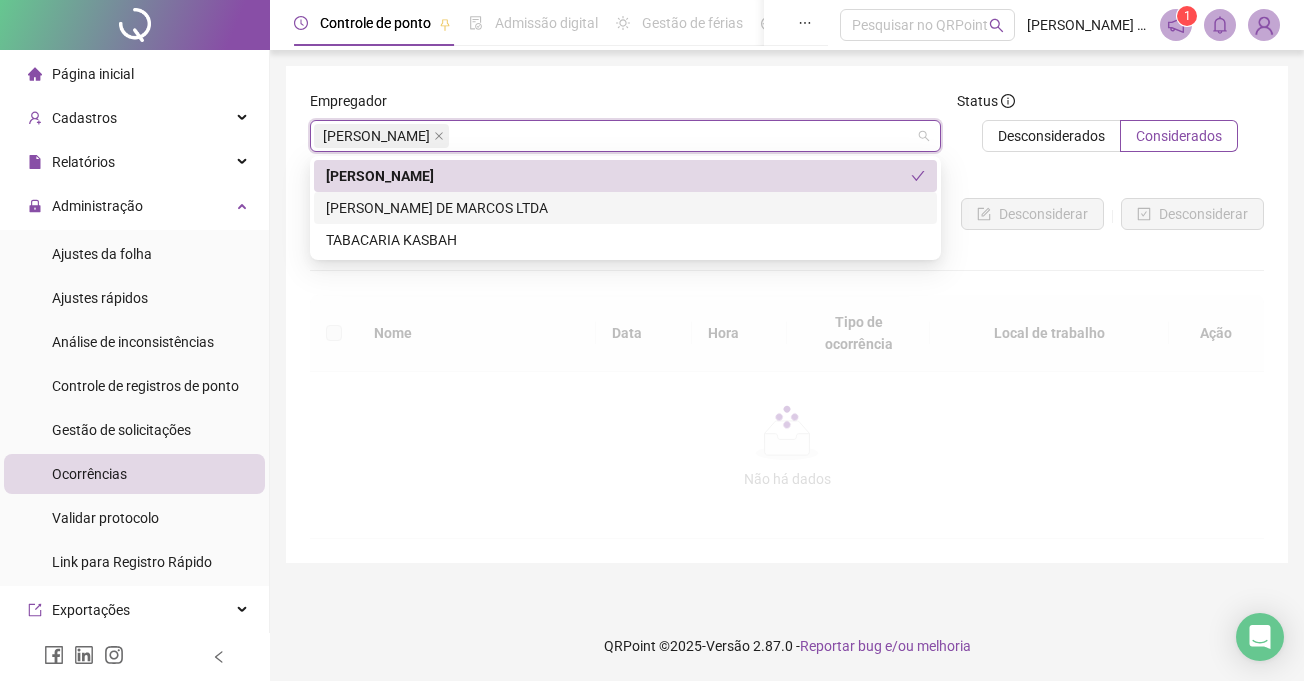 click on "[PERSON_NAME] DE MARCOS LTDA" at bounding box center (625, 208) 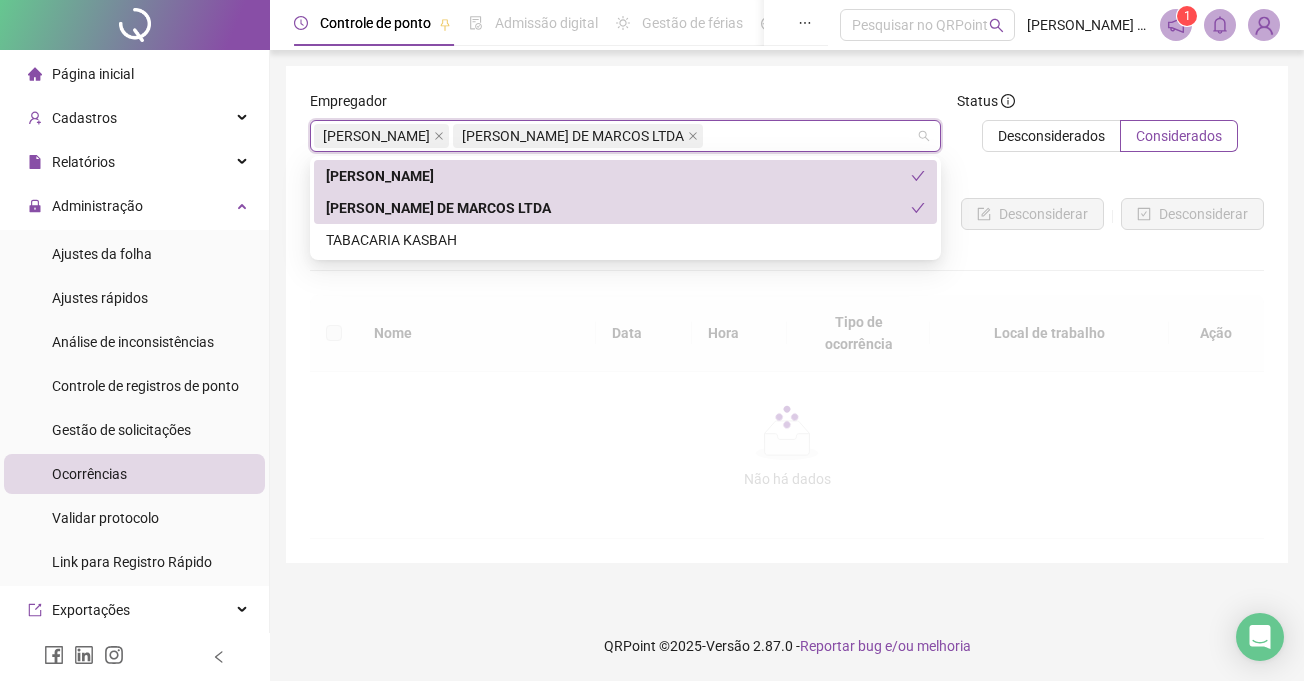 click at bounding box center (787, 417) 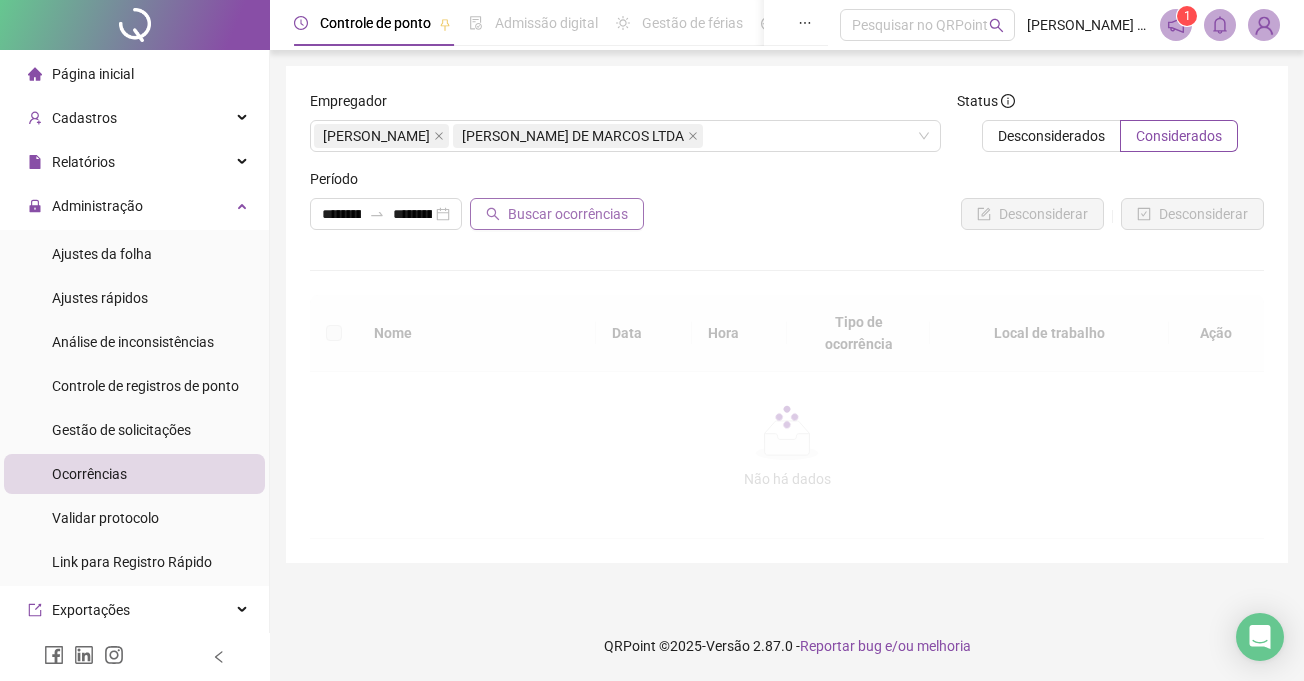 click on "Buscar ocorrências" at bounding box center [557, 214] 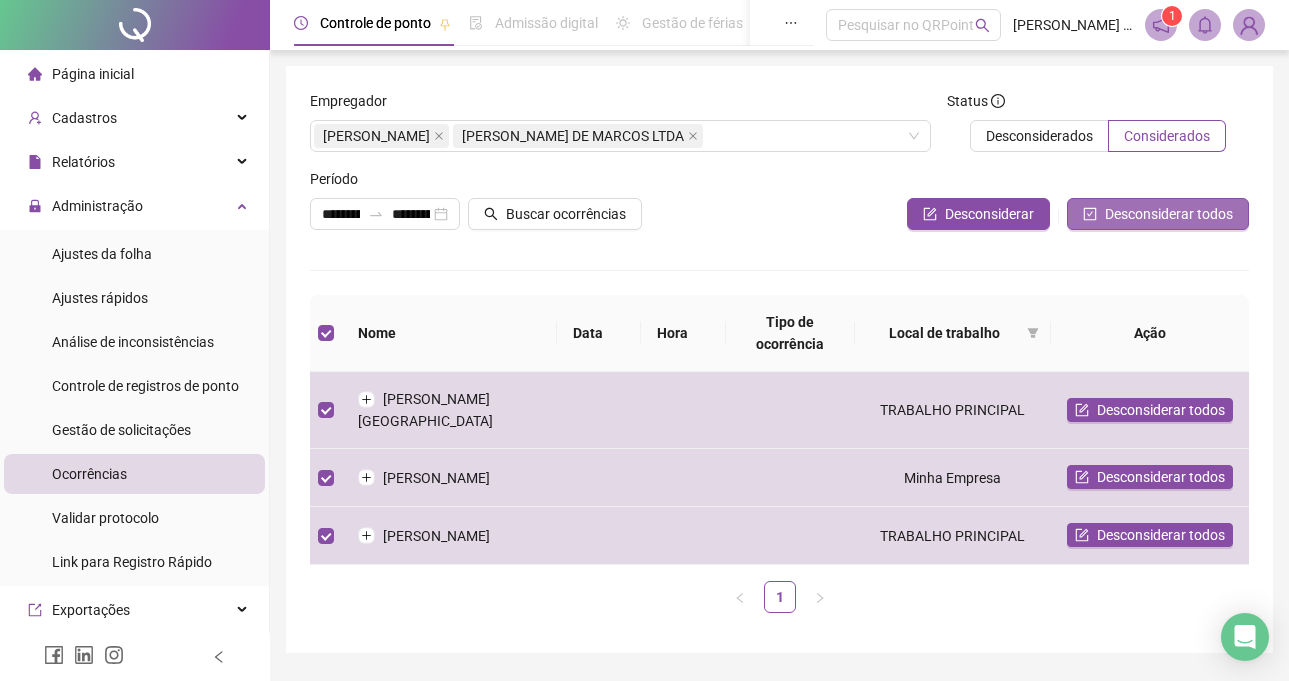 click on "Desconsiderar todos" at bounding box center [1169, 214] 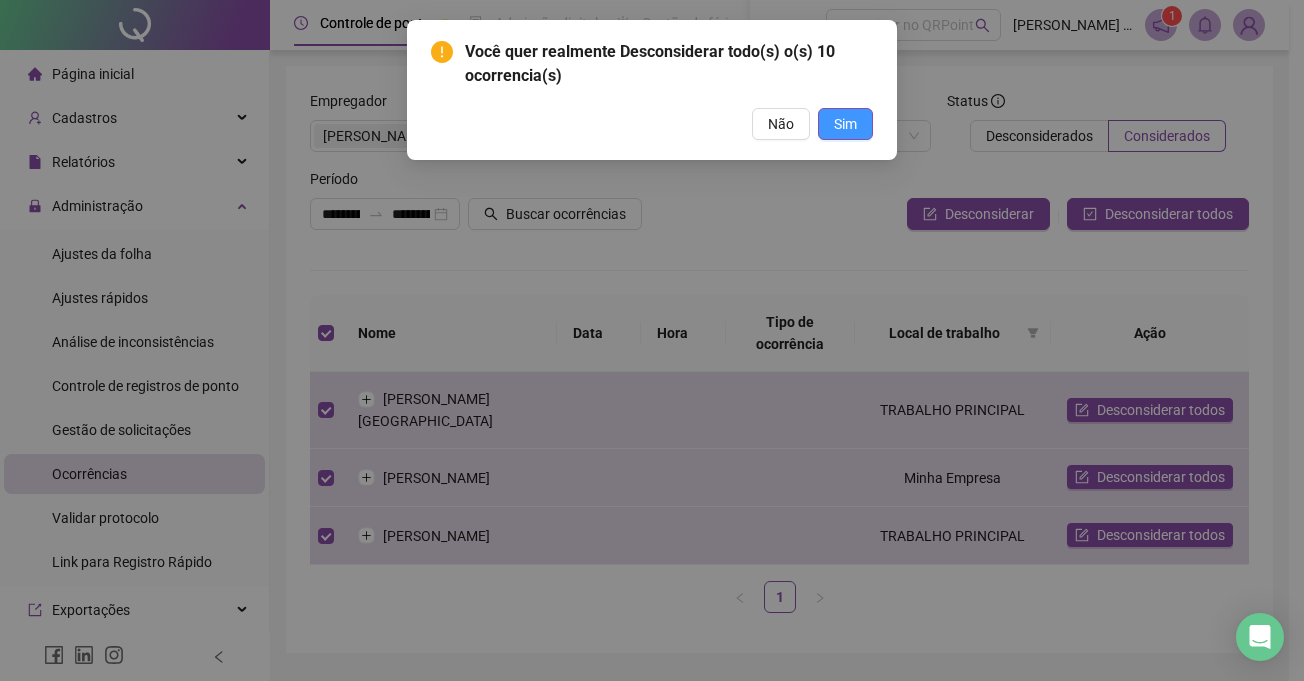 click on "Sim" at bounding box center [845, 124] 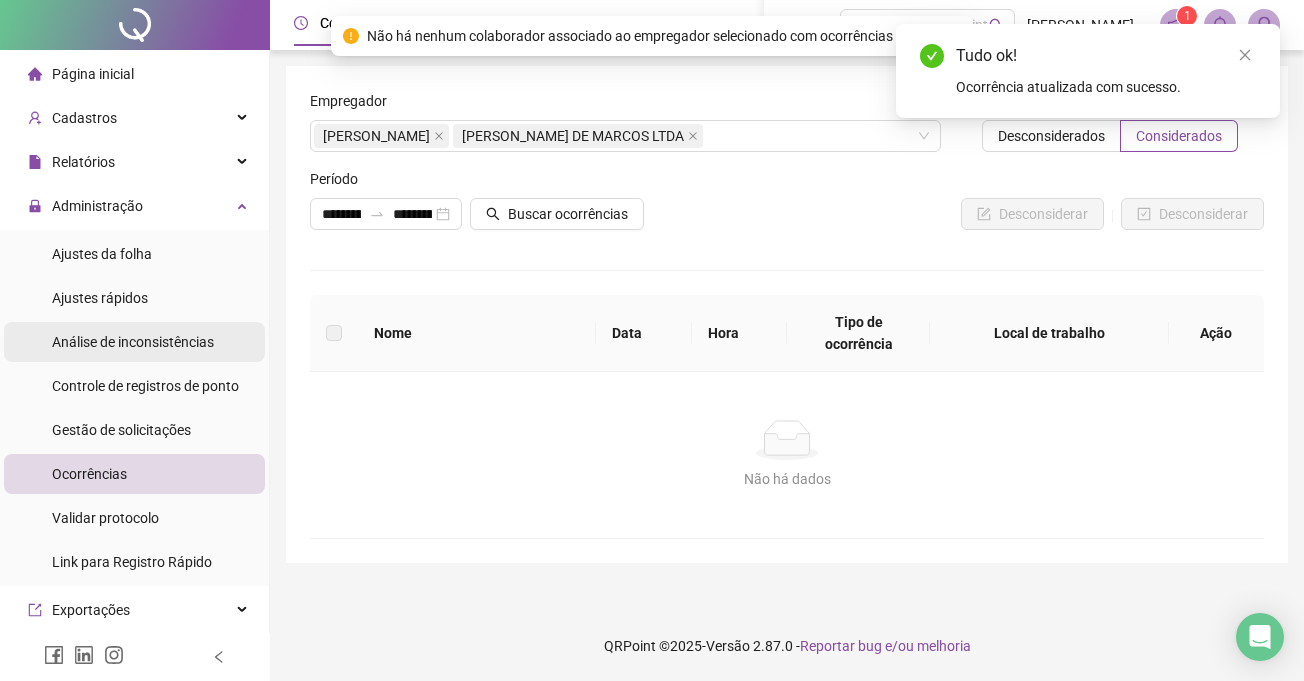 click on "Análise de inconsistências" at bounding box center (133, 342) 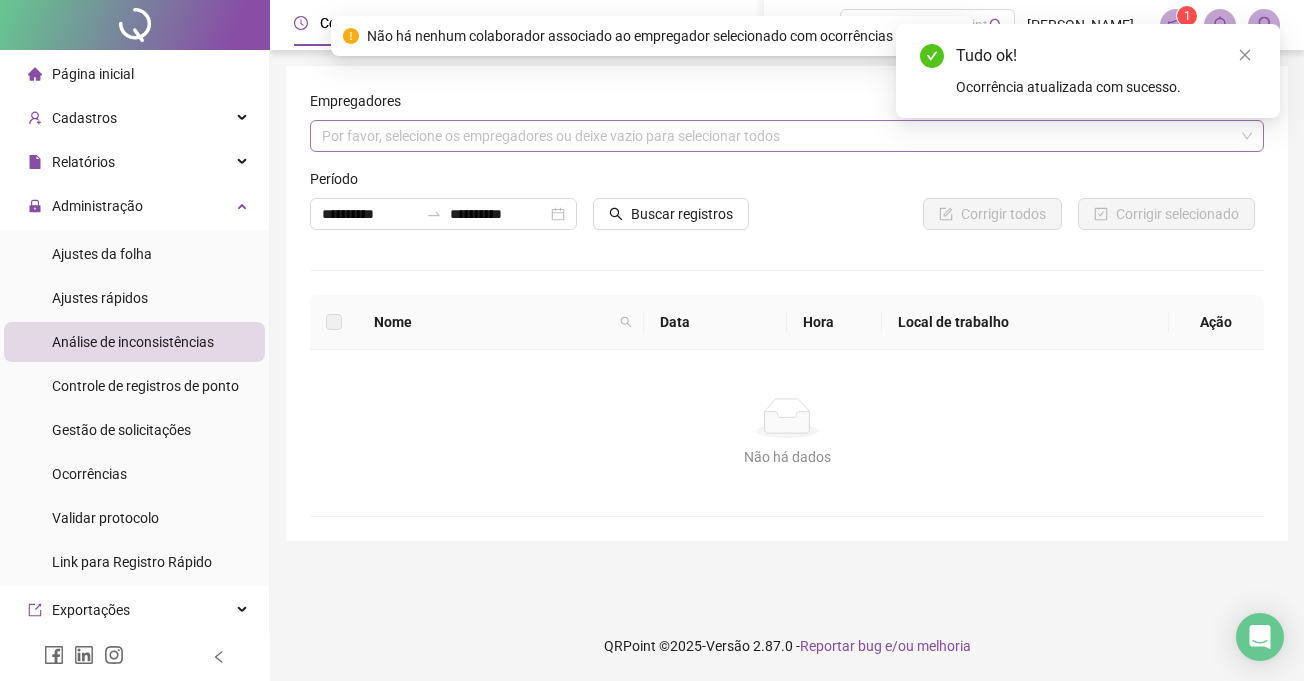click at bounding box center (776, 136) 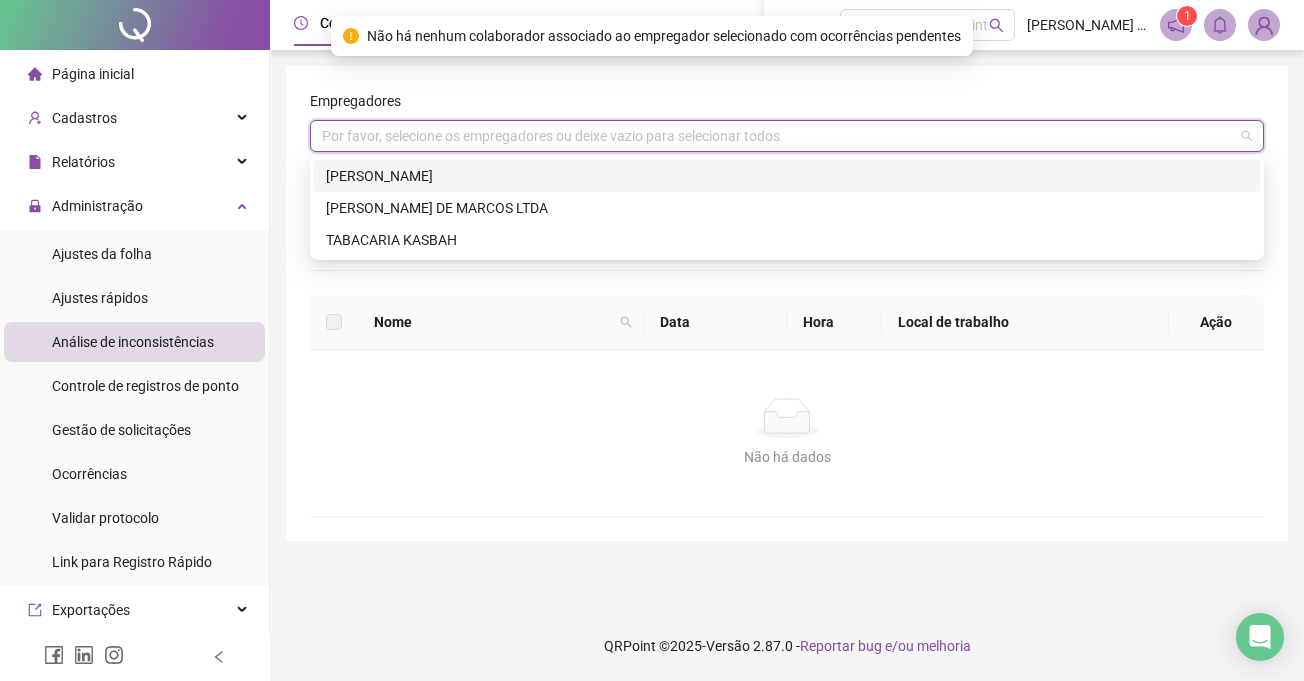 click on "[PERSON_NAME]" at bounding box center [787, 176] 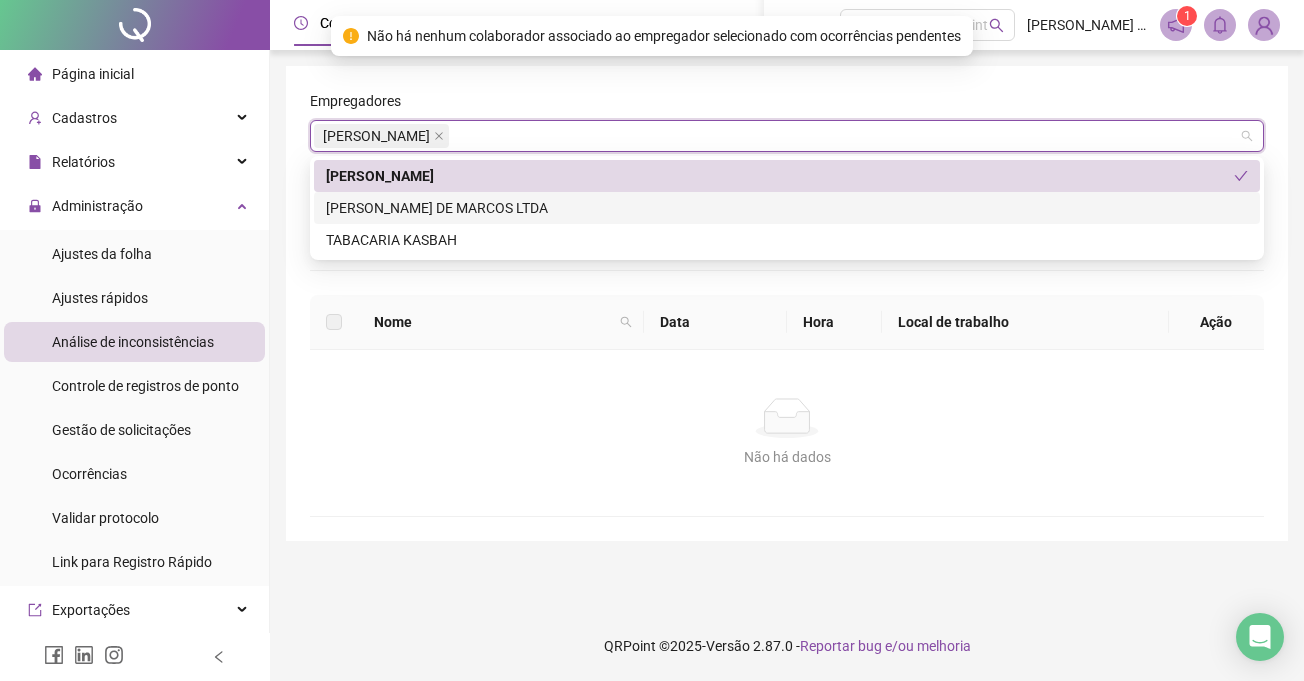click on "[PERSON_NAME] DE MARCOS LTDA" at bounding box center (787, 208) 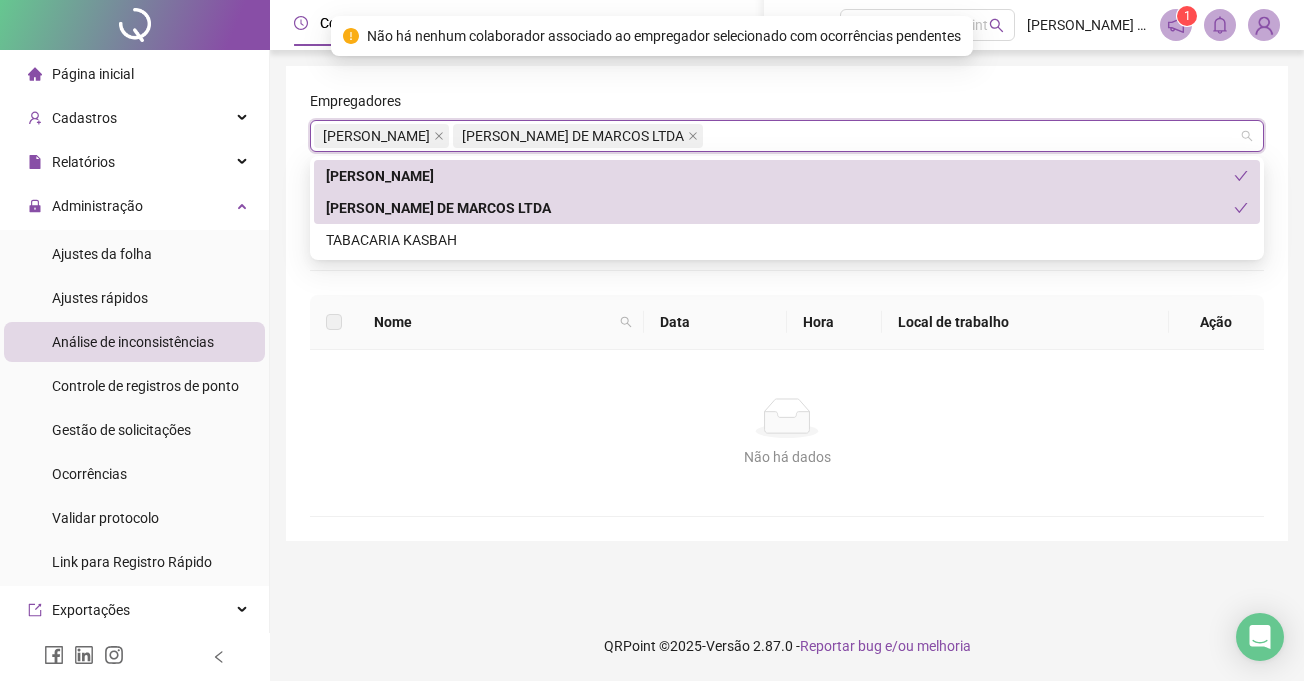 click on "Nome" at bounding box center (493, 322) 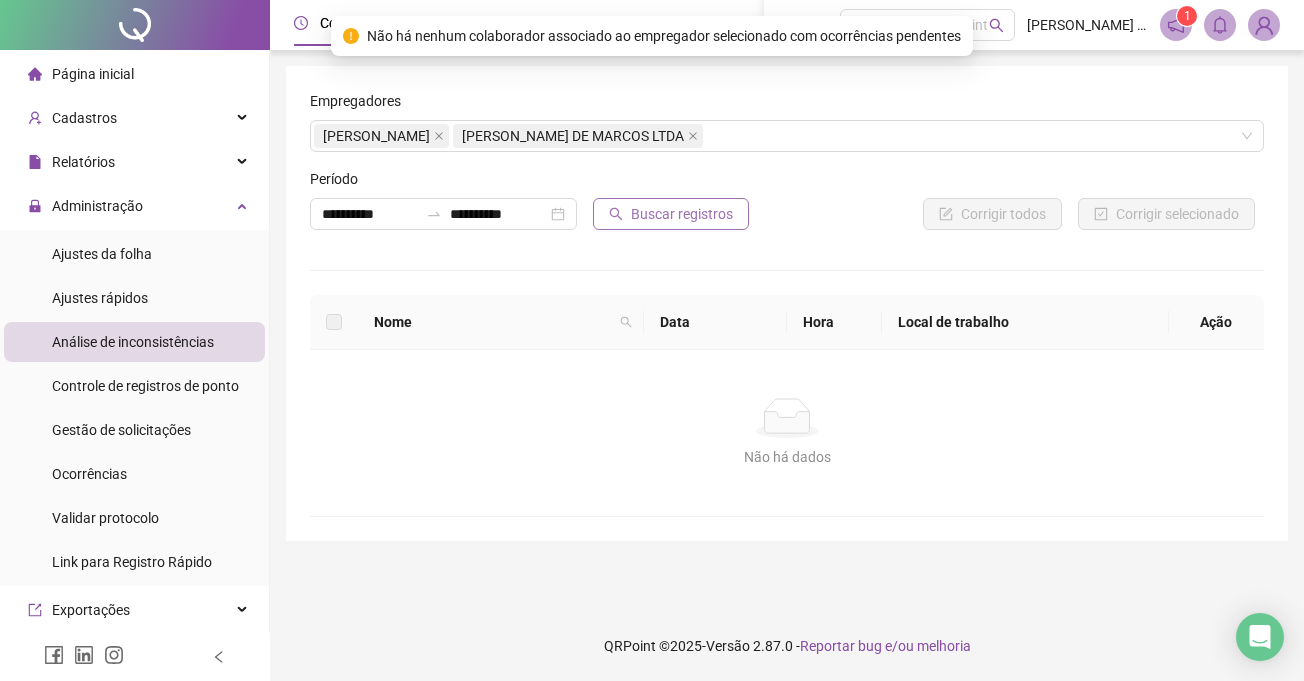 click on "Buscar registros" at bounding box center [671, 214] 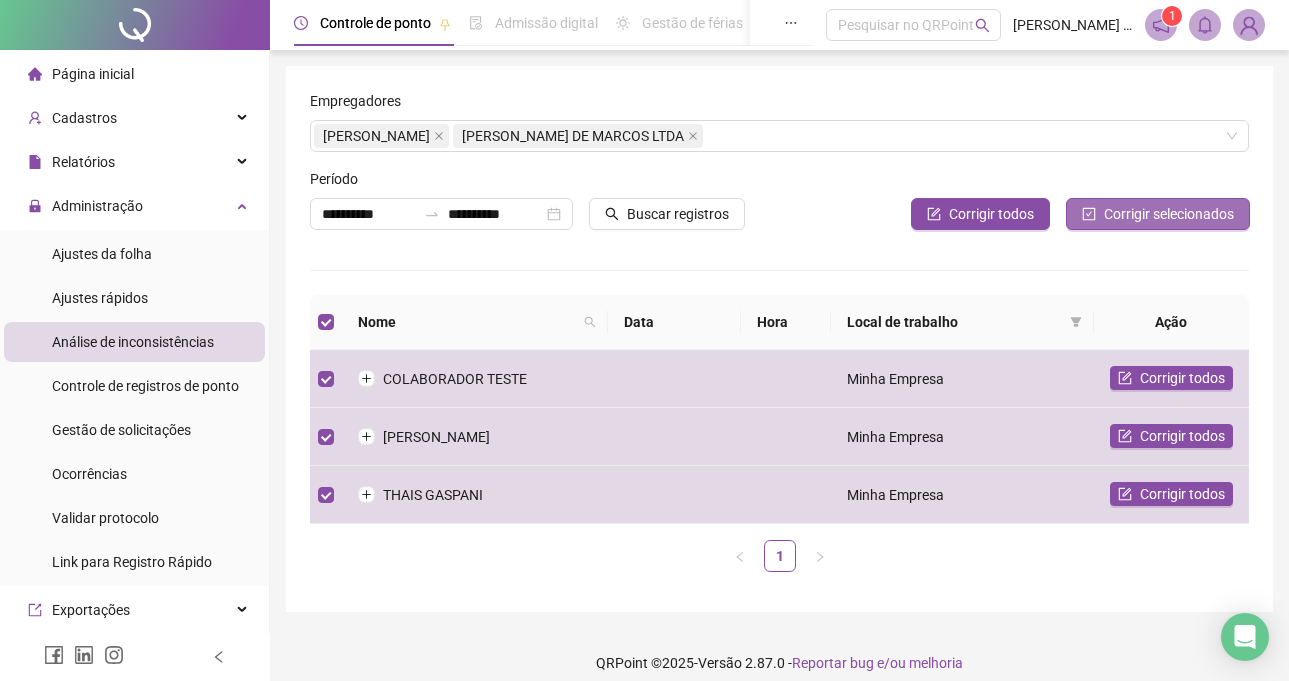 click on "Corrigir selecionados" at bounding box center (1158, 214) 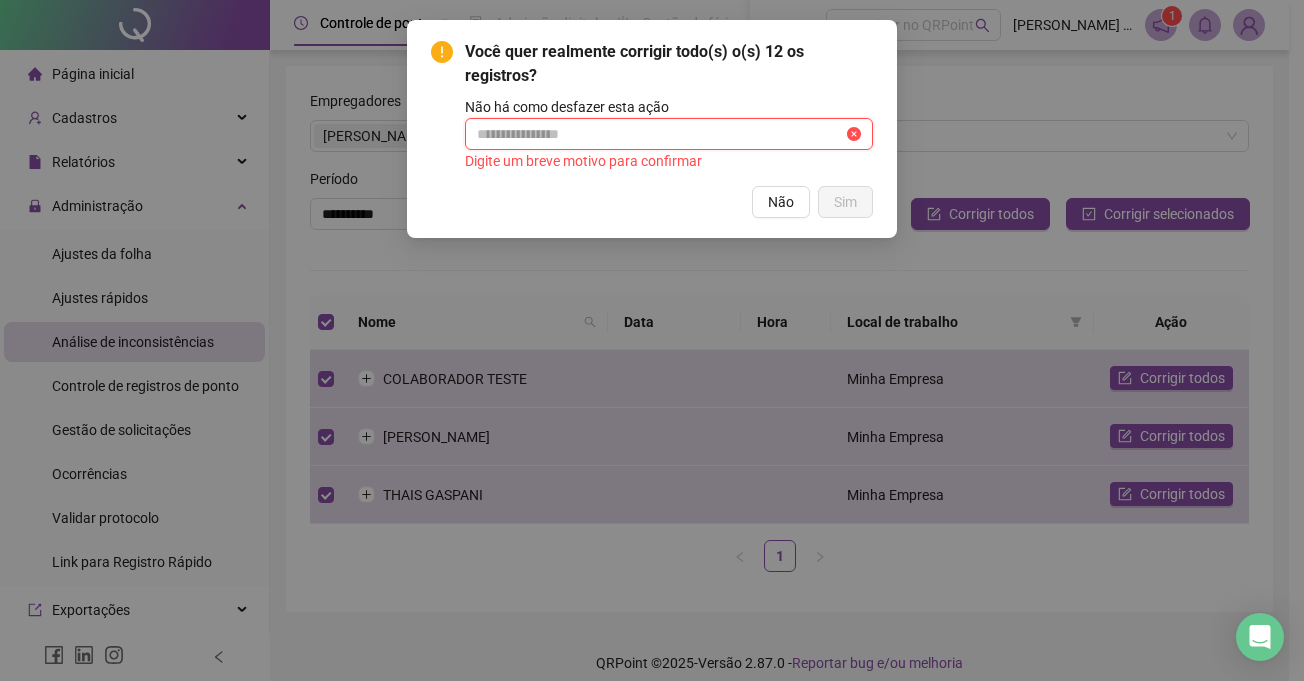 click at bounding box center [660, 134] 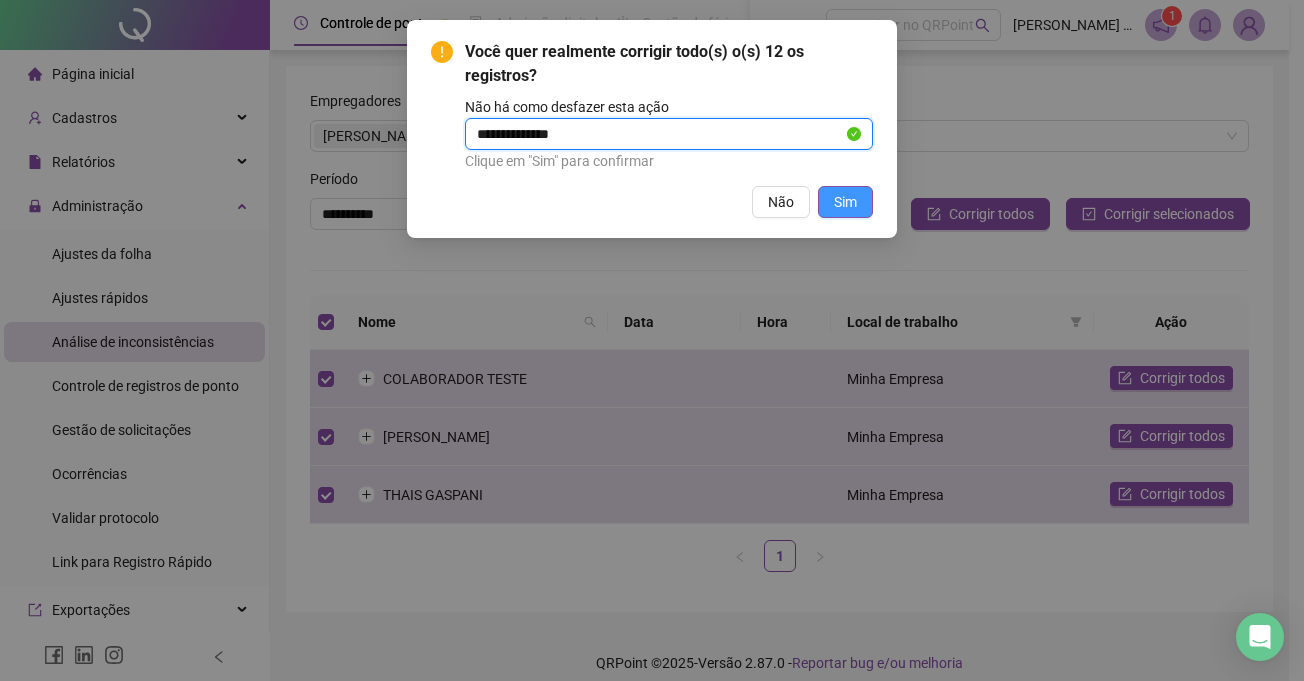 type on "**********" 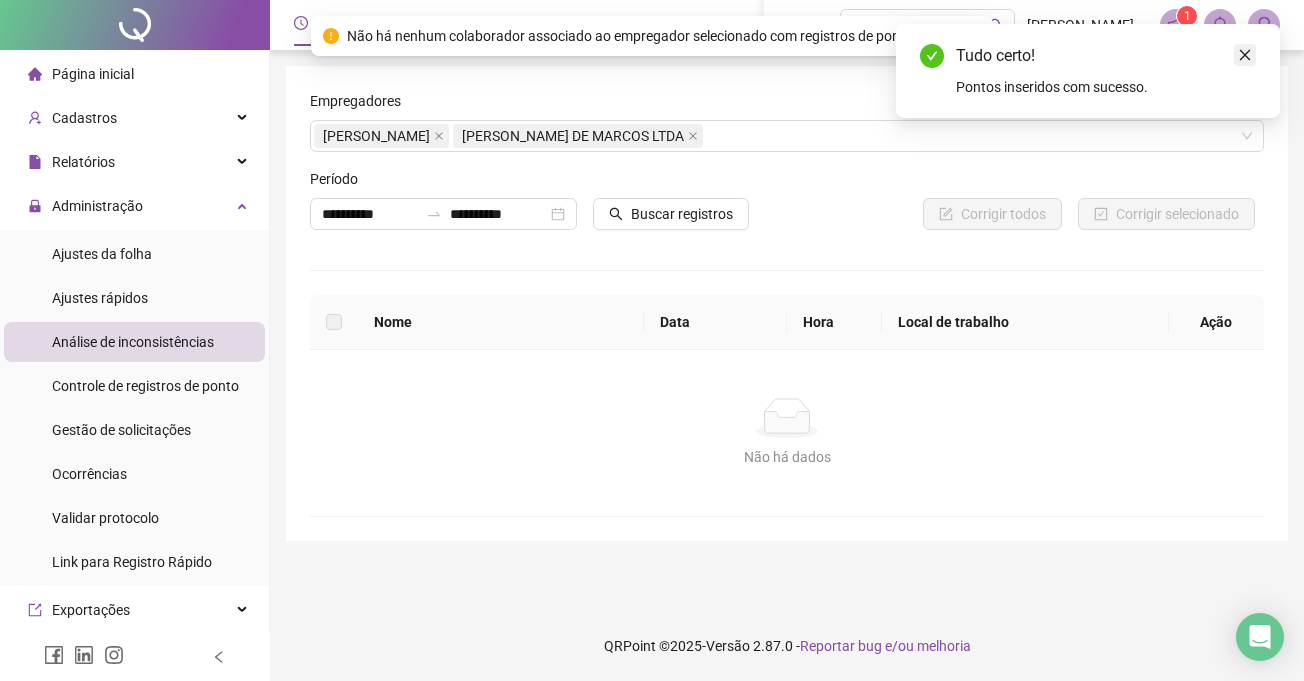 click 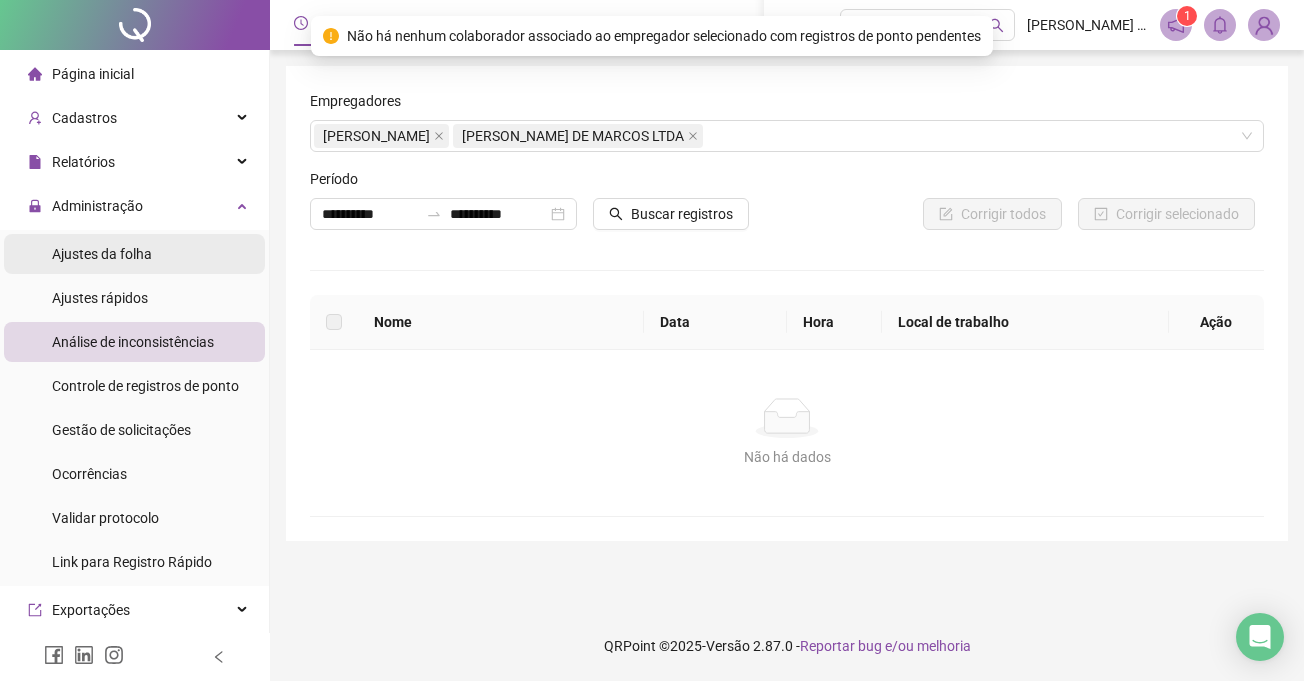 click on "Ajustes da folha" at bounding box center (134, 254) 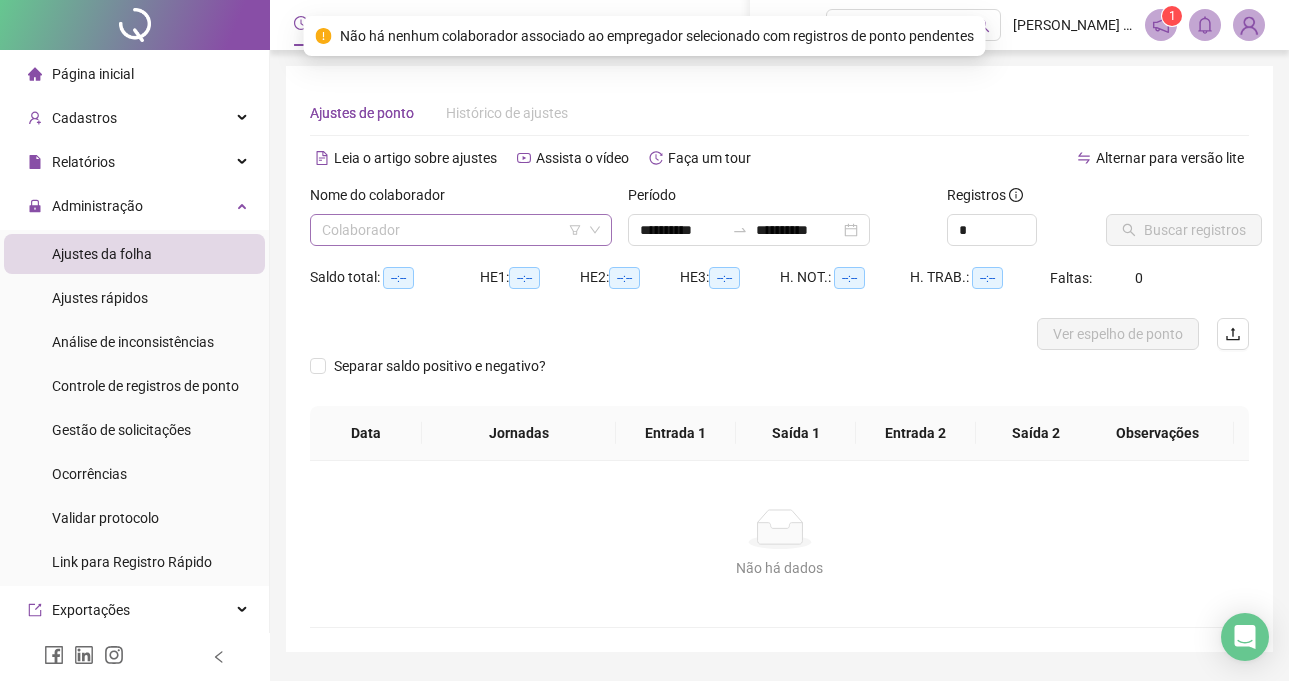 type on "**********" 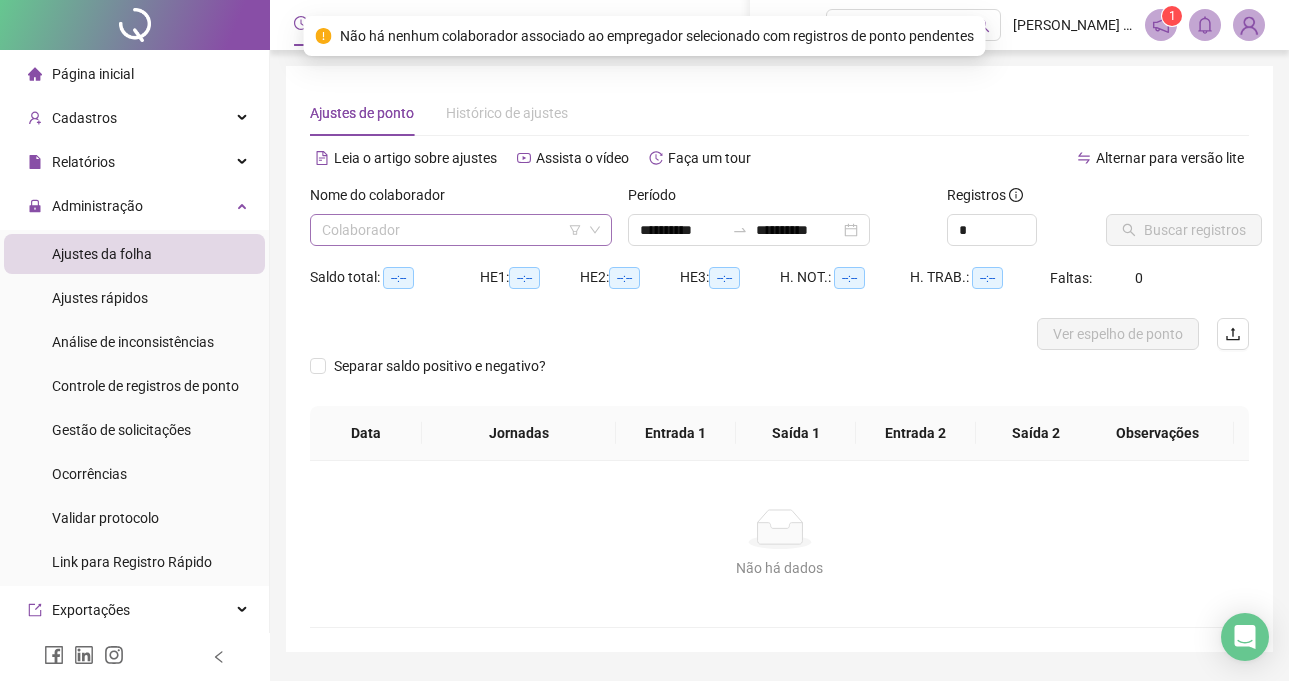 drag, startPoint x: 467, startPoint y: 230, endPoint x: 464, endPoint y: 245, distance: 15.297058 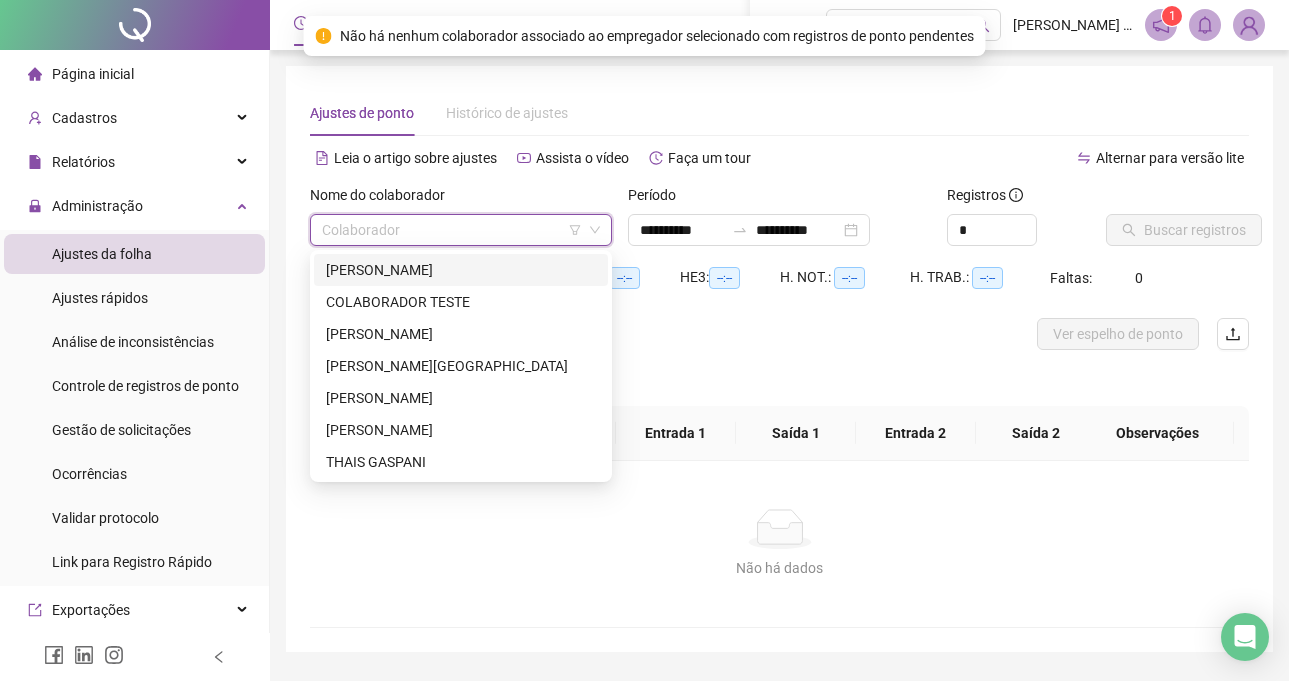 click on "[PERSON_NAME]" at bounding box center (461, 270) 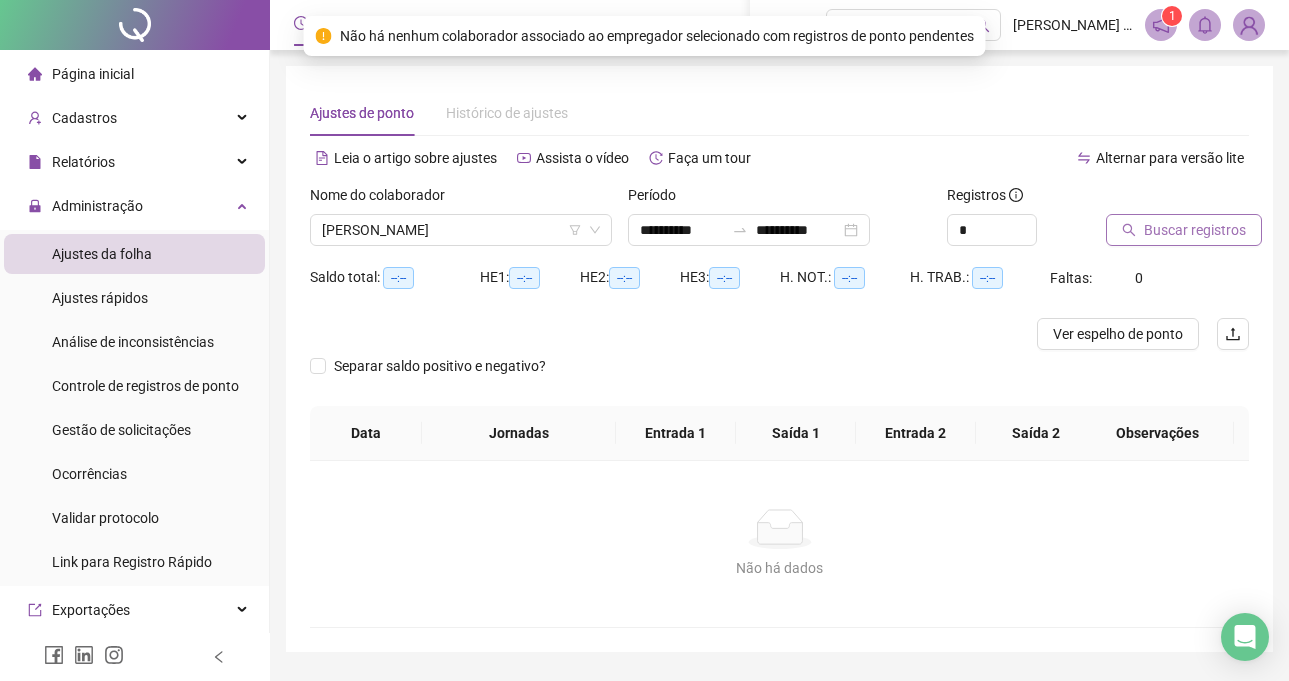 click on "Buscar registros" at bounding box center [1195, 230] 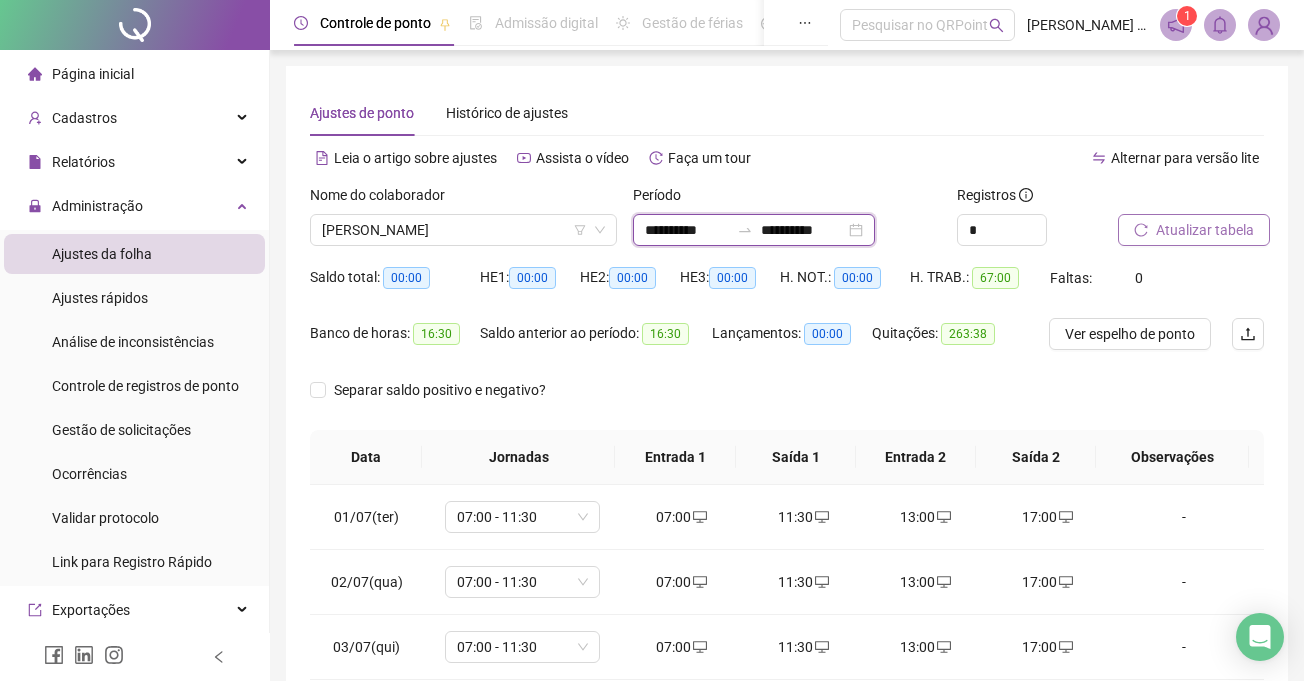 click on "**********" at bounding box center [687, 230] 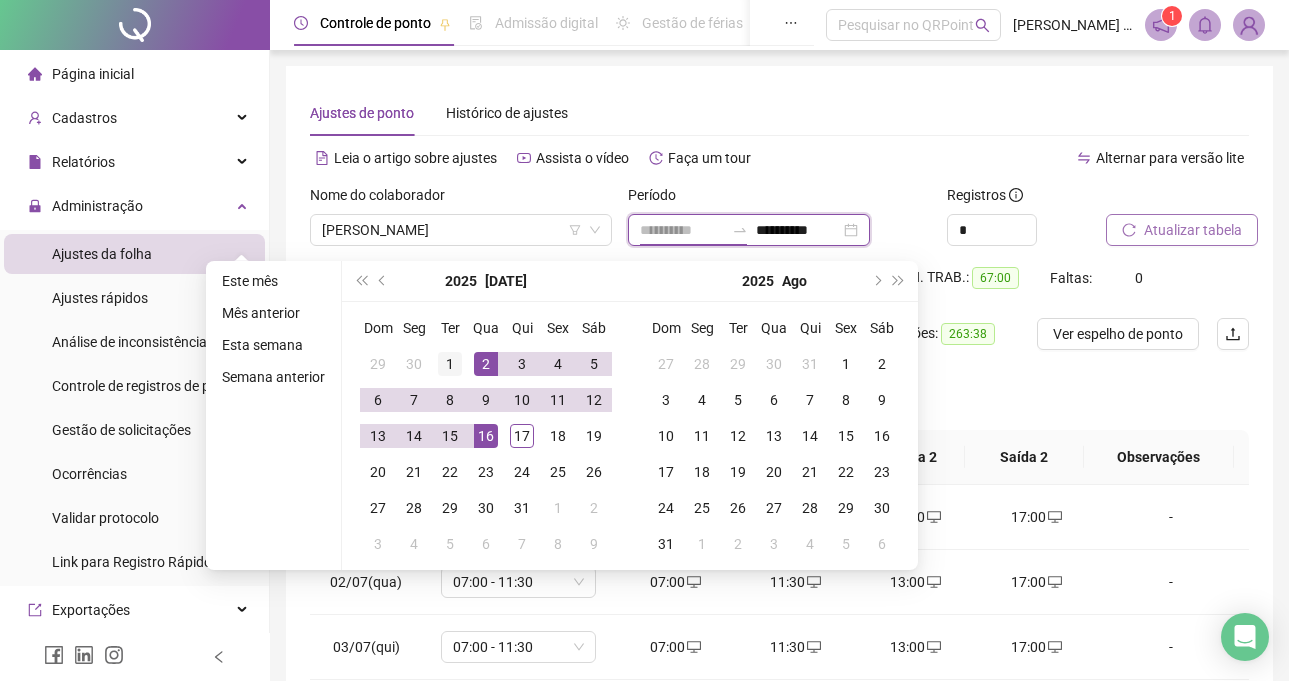 type on "**********" 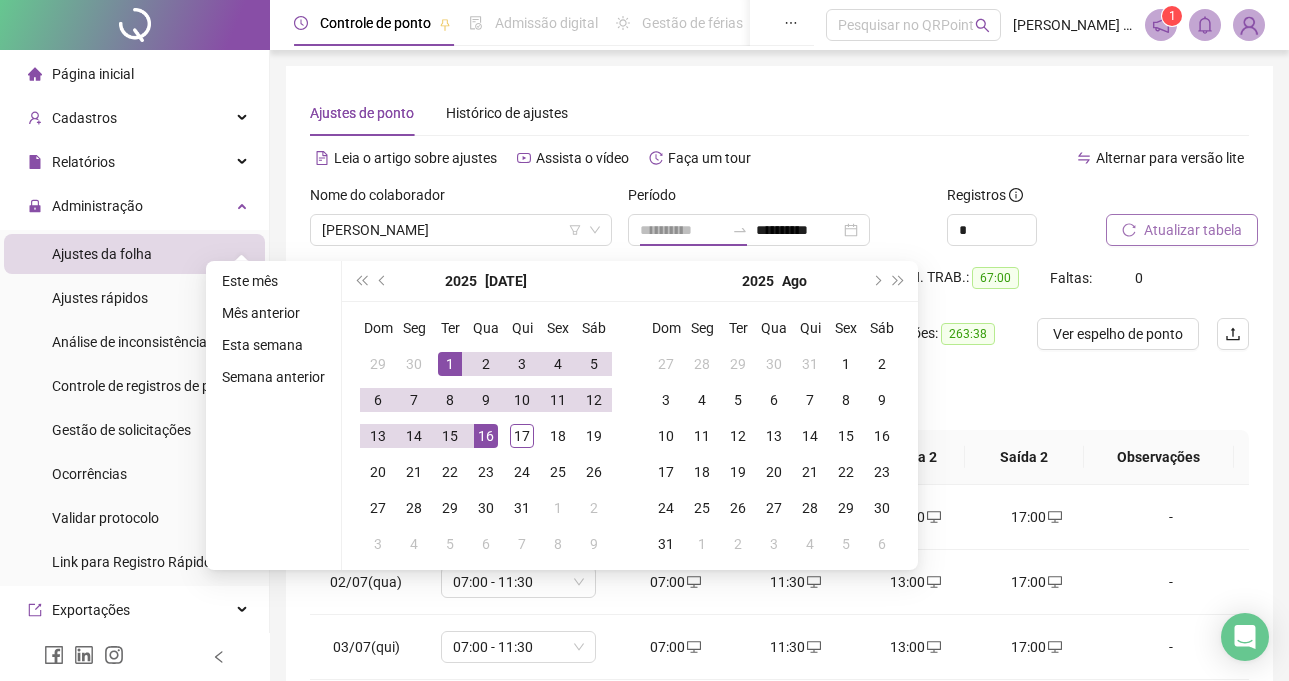 click on "1" at bounding box center [450, 364] 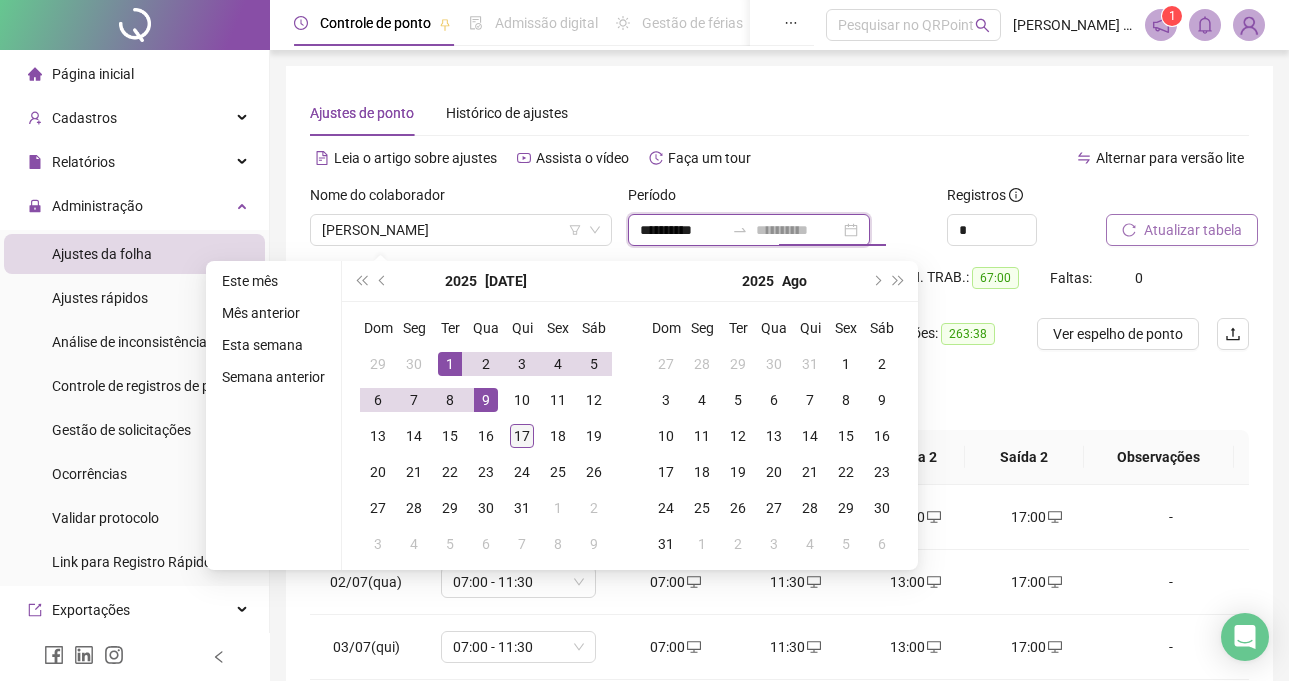 type on "**********" 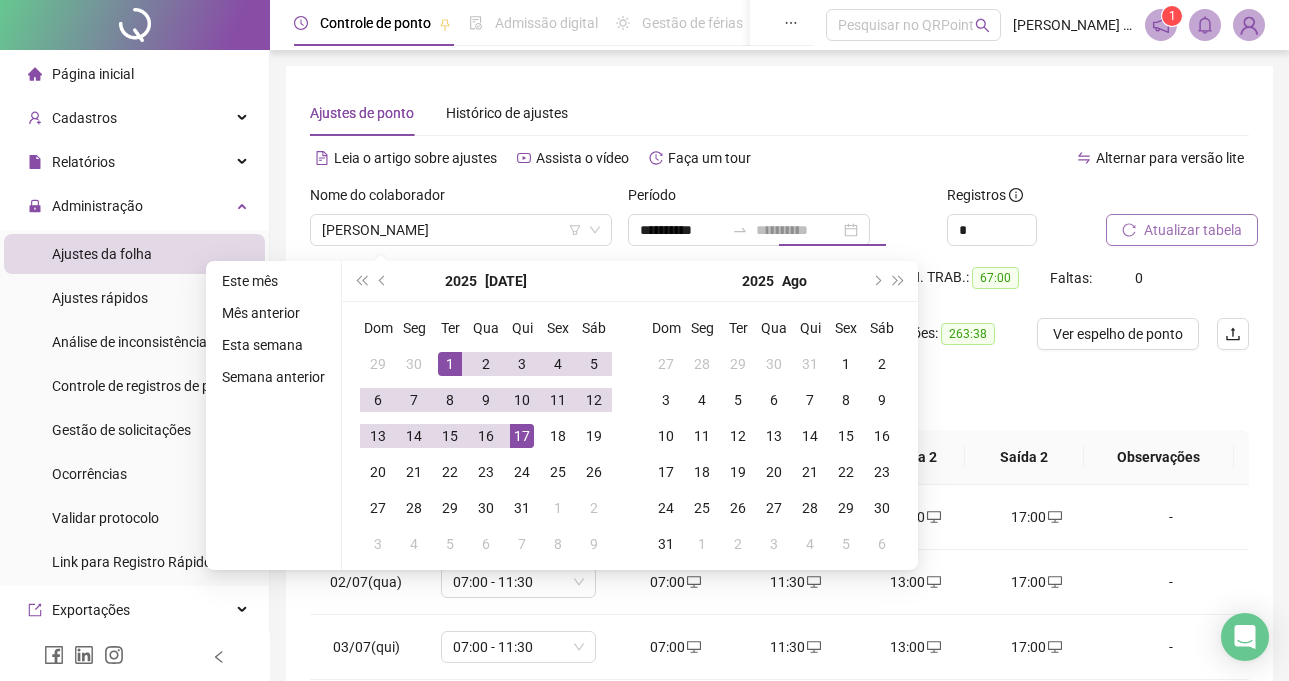 click on "17" at bounding box center [522, 436] 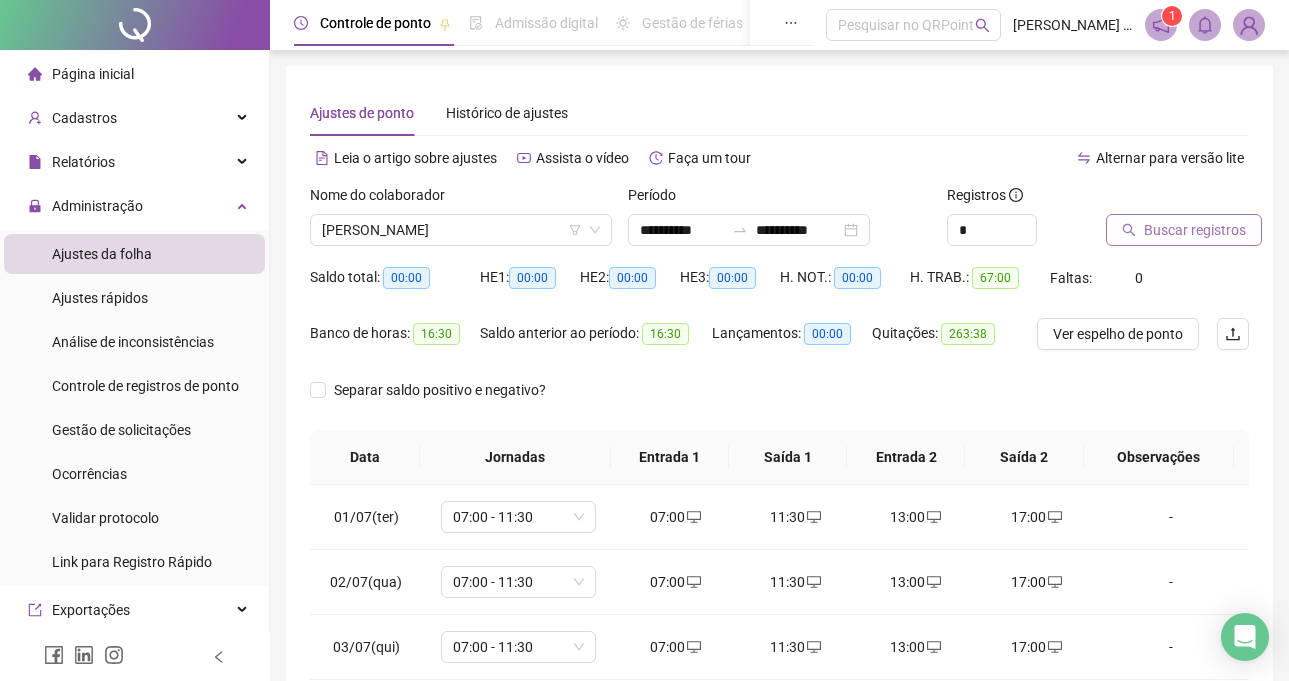 click on "Buscar registros" at bounding box center [1184, 230] 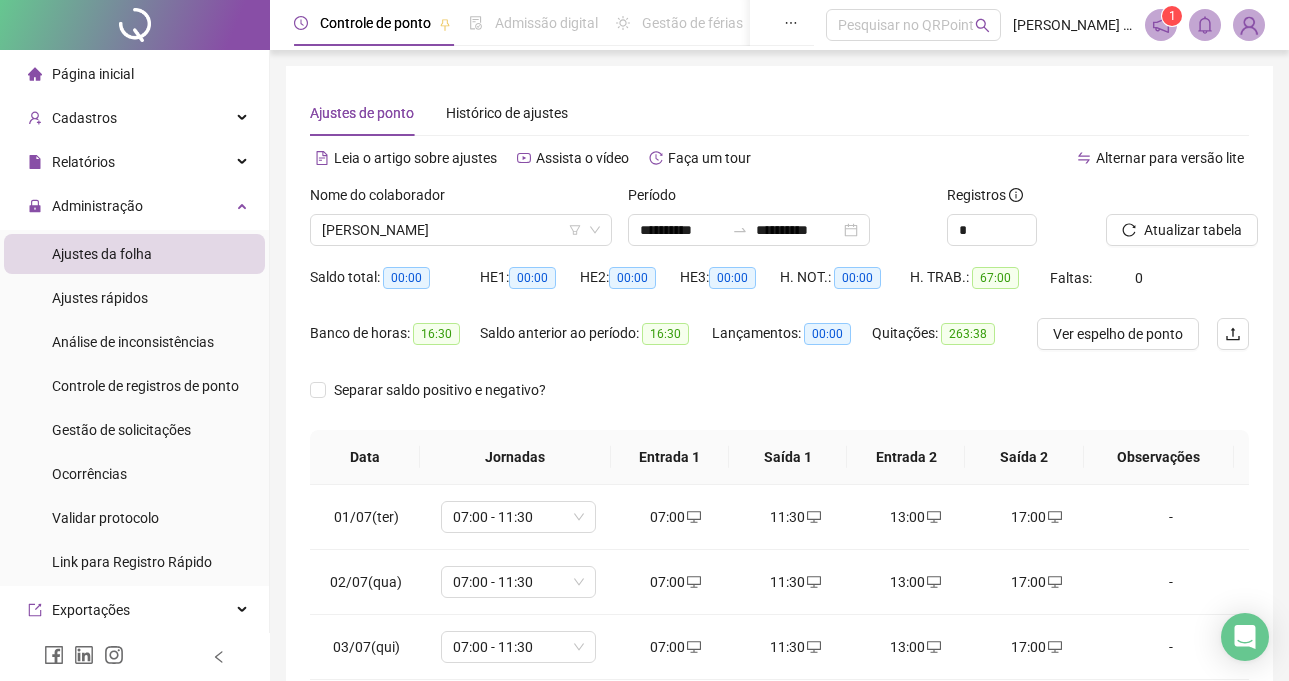 scroll, scrollTop: 341, scrollLeft: 0, axis: vertical 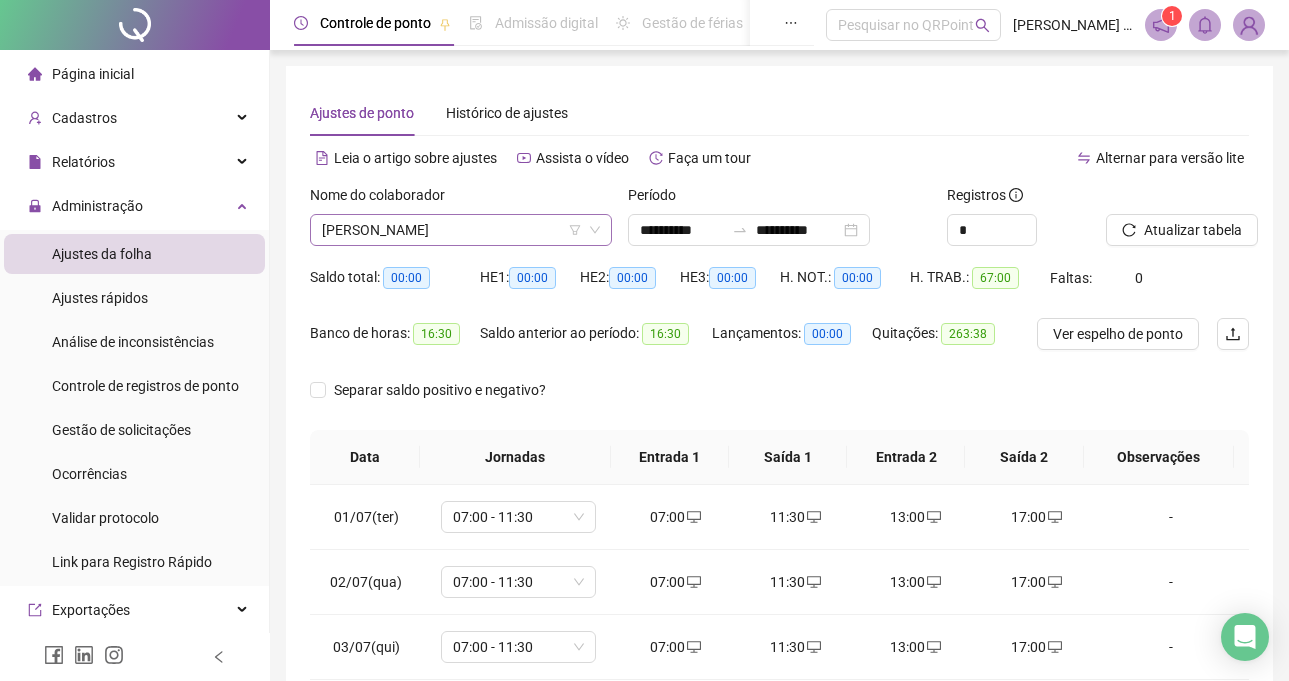 click on "[PERSON_NAME]" at bounding box center (461, 230) 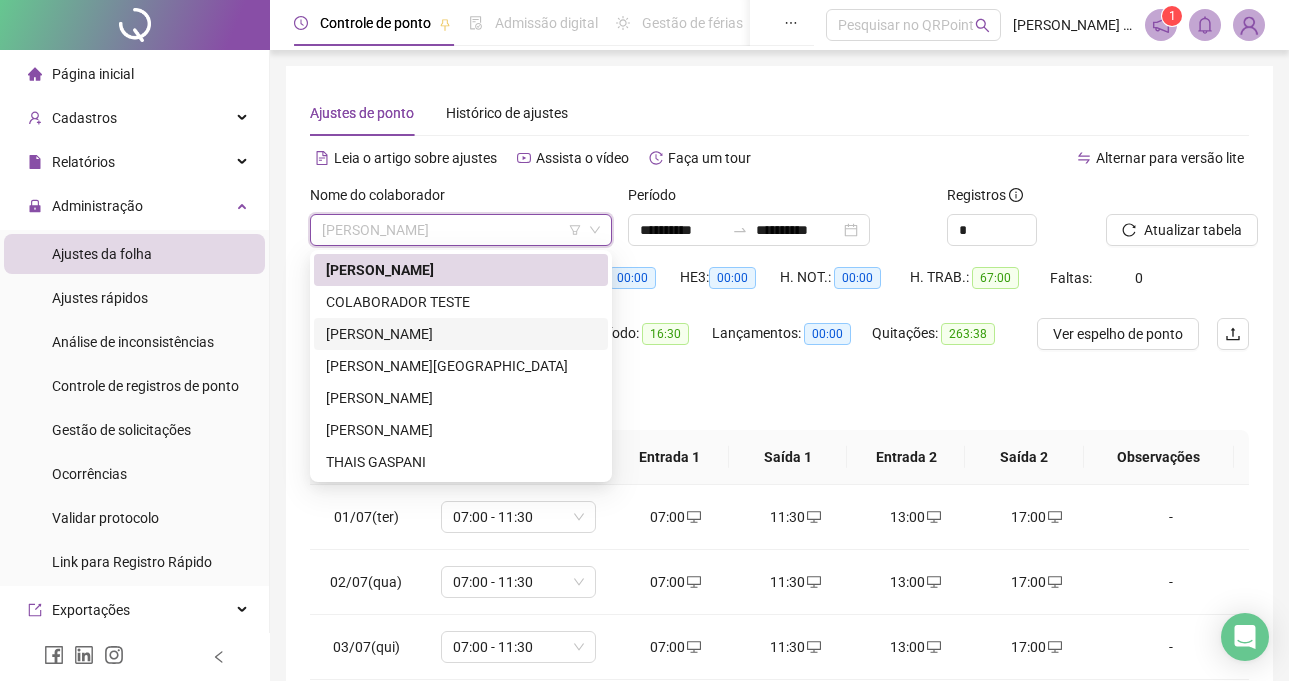 click on "[PERSON_NAME]" at bounding box center (461, 334) 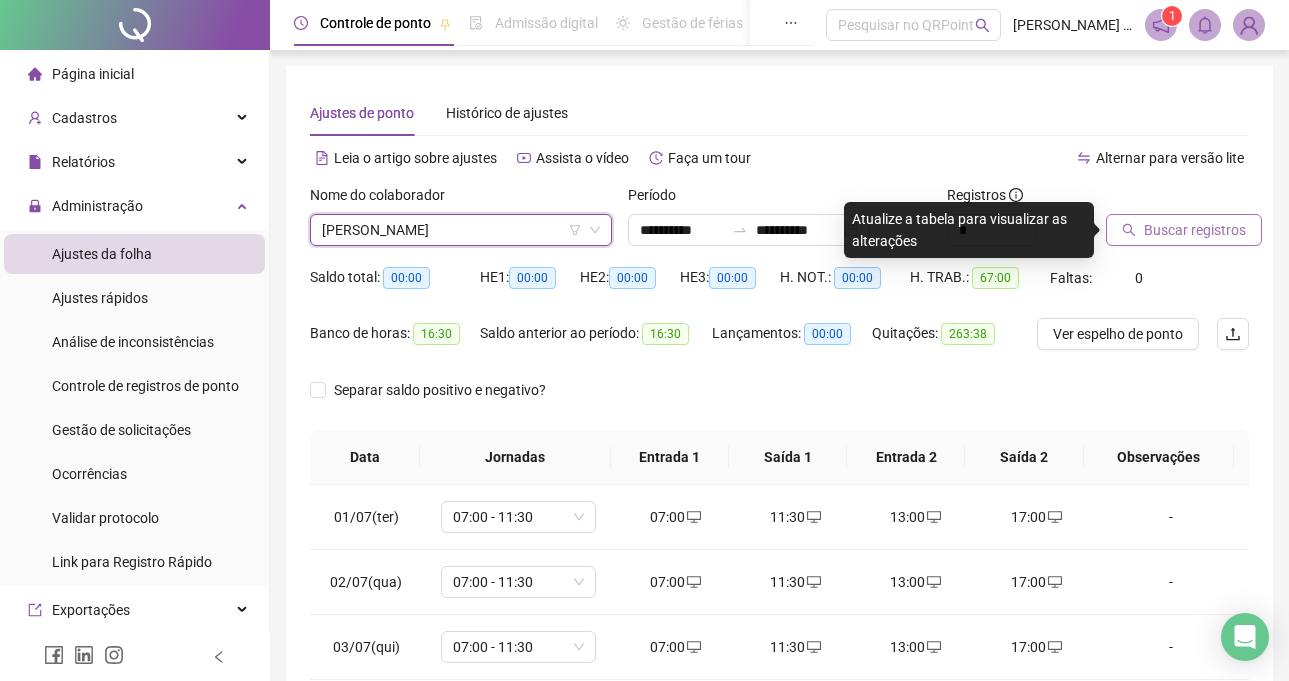 click on "Buscar registros" at bounding box center (1195, 230) 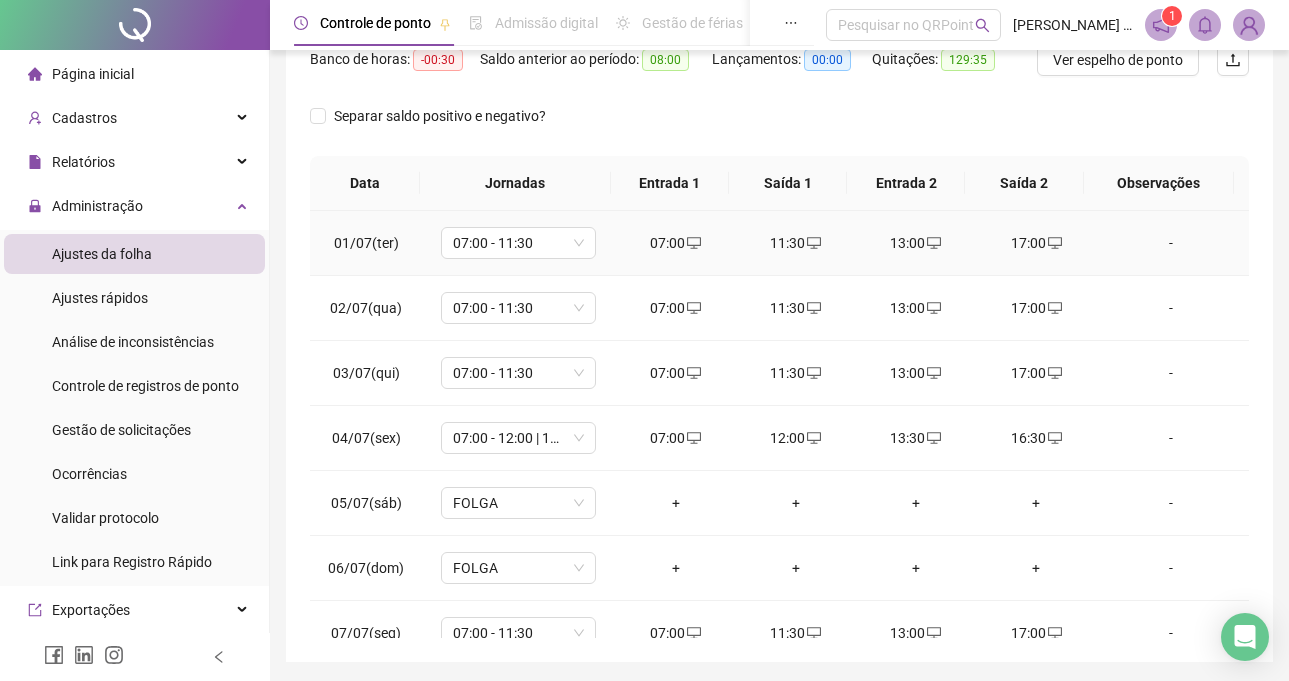 scroll, scrollTop: 341, scrollLeft: 0, axis: vertical 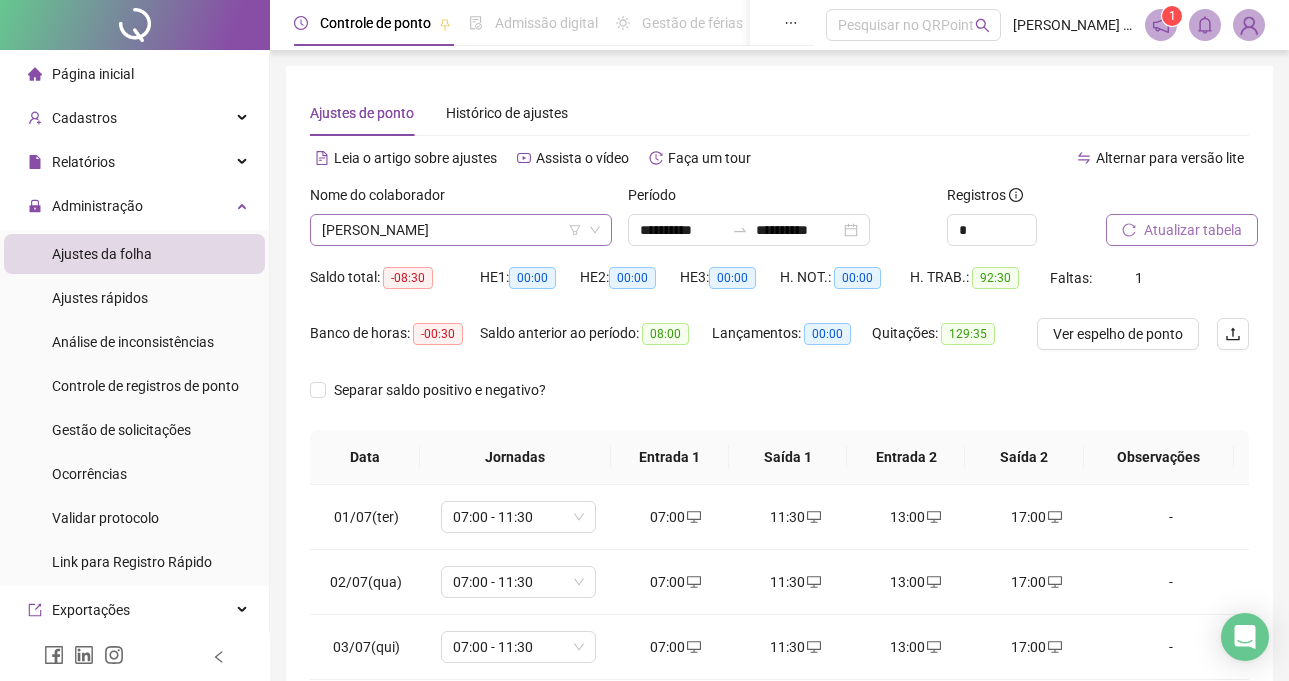 click on "[PERSON_NAME]" at bounding box center (461, 230) 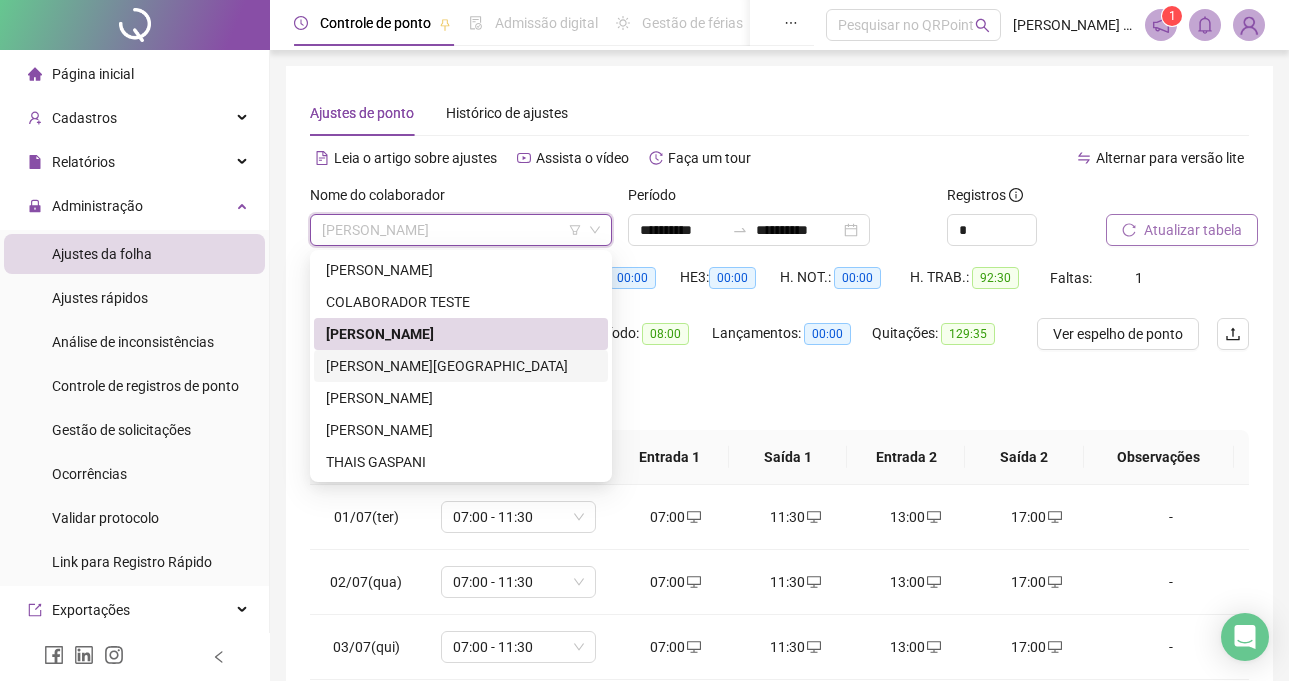 click on "[PERSON_NAME][GEOGRAPHIC_DATA]" at bounding box center (461, 366) 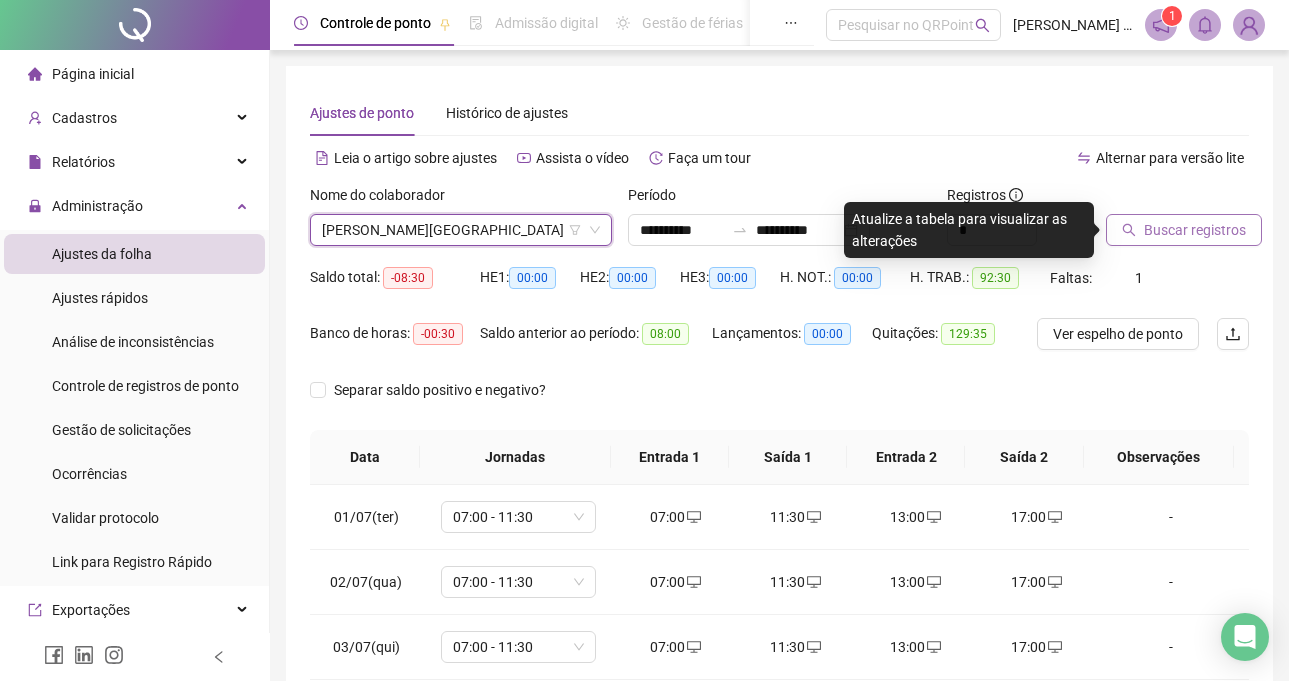 click on "Buscar registros" at bounding box center [1195, 230] 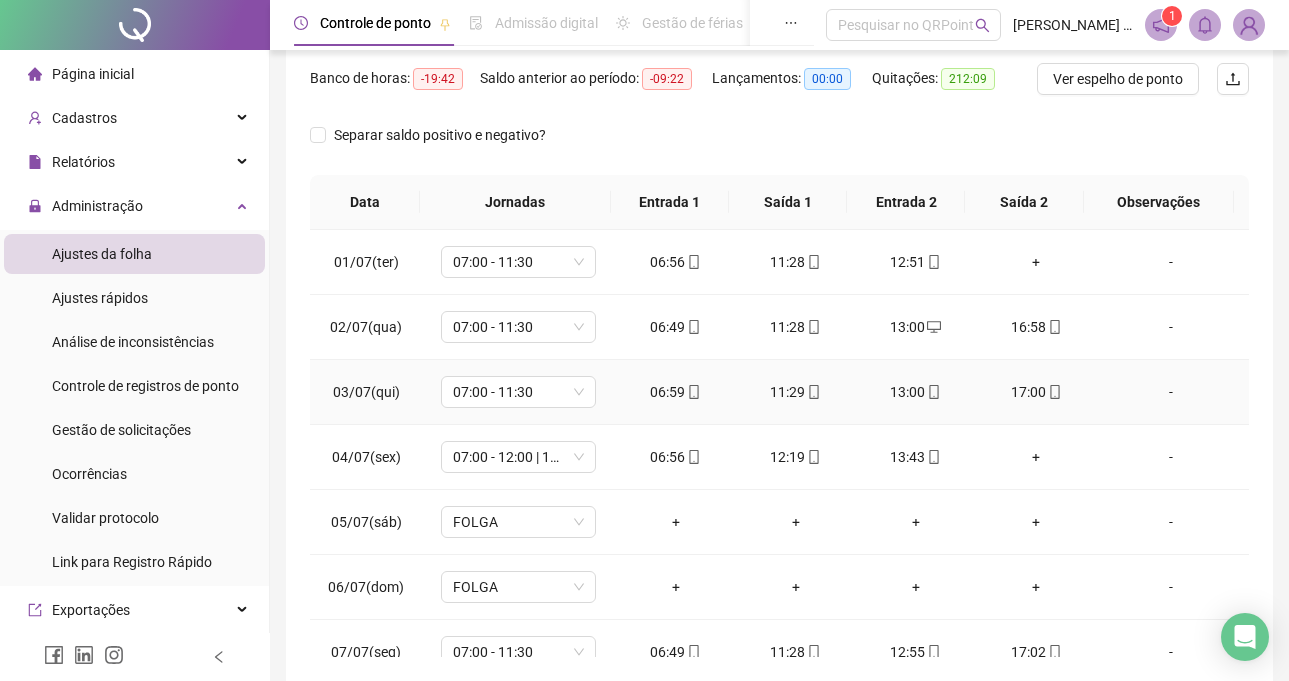 scroll, scrollTop: 341, scrollLeft: 0, axis: vertical 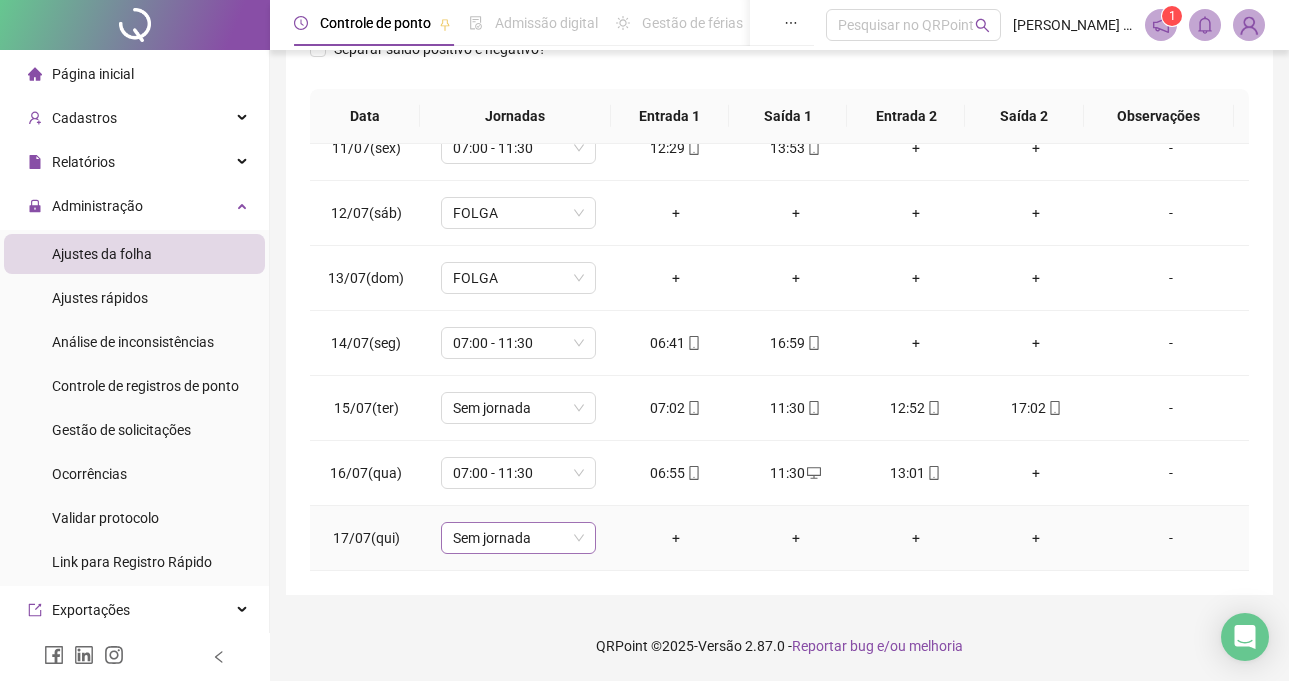 click on "Sem jornada" at bounding box center [518, 538] 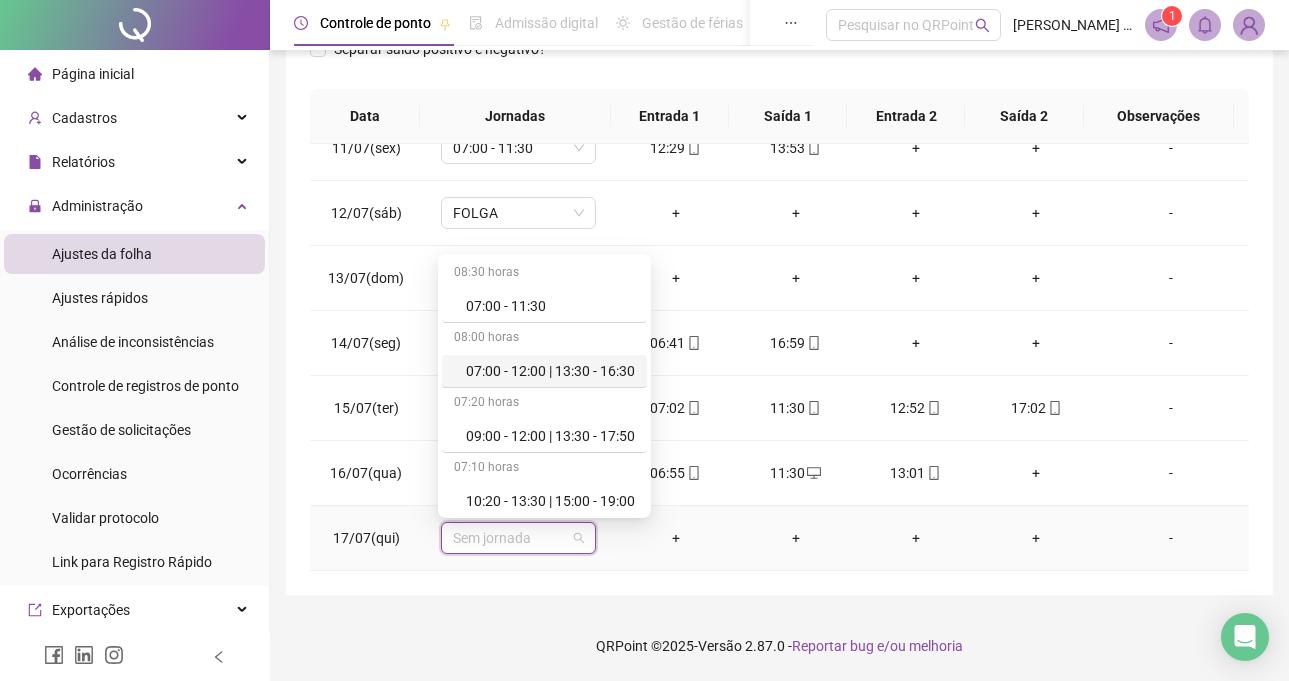 click on "07:00 - 11:30" at bounding box center [544, 306] 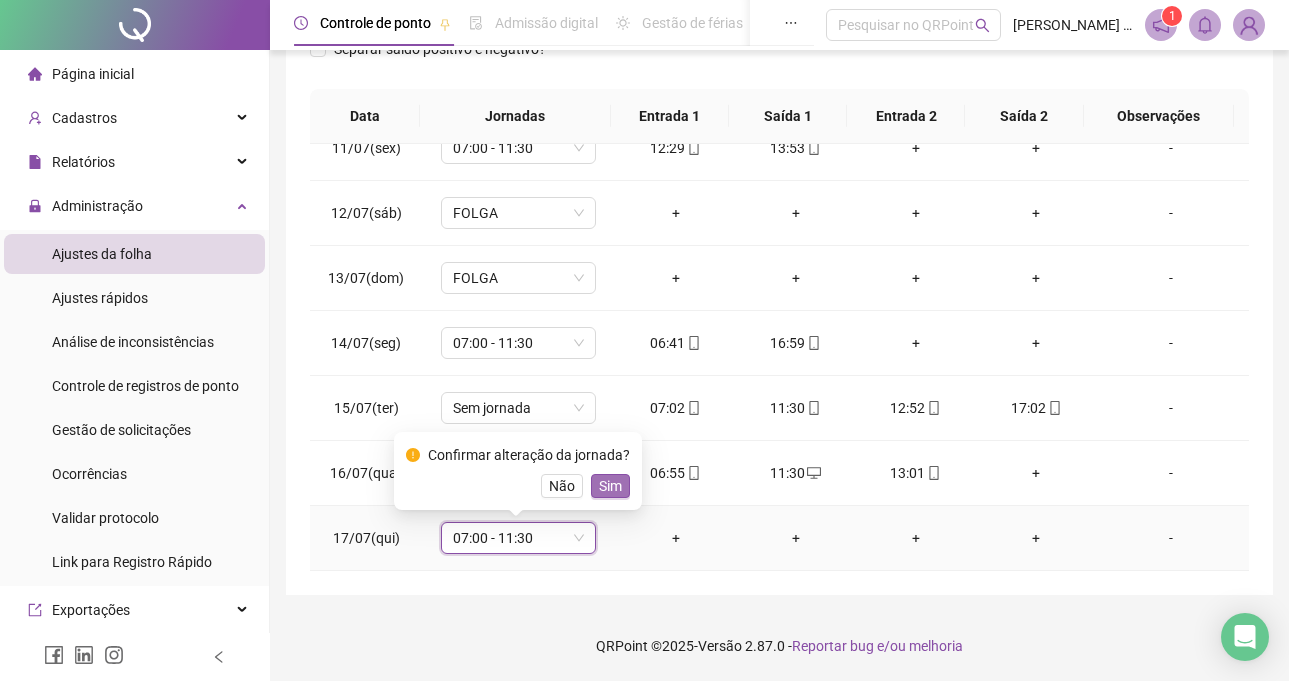click on "Sim" at bounding box center (610, 486) 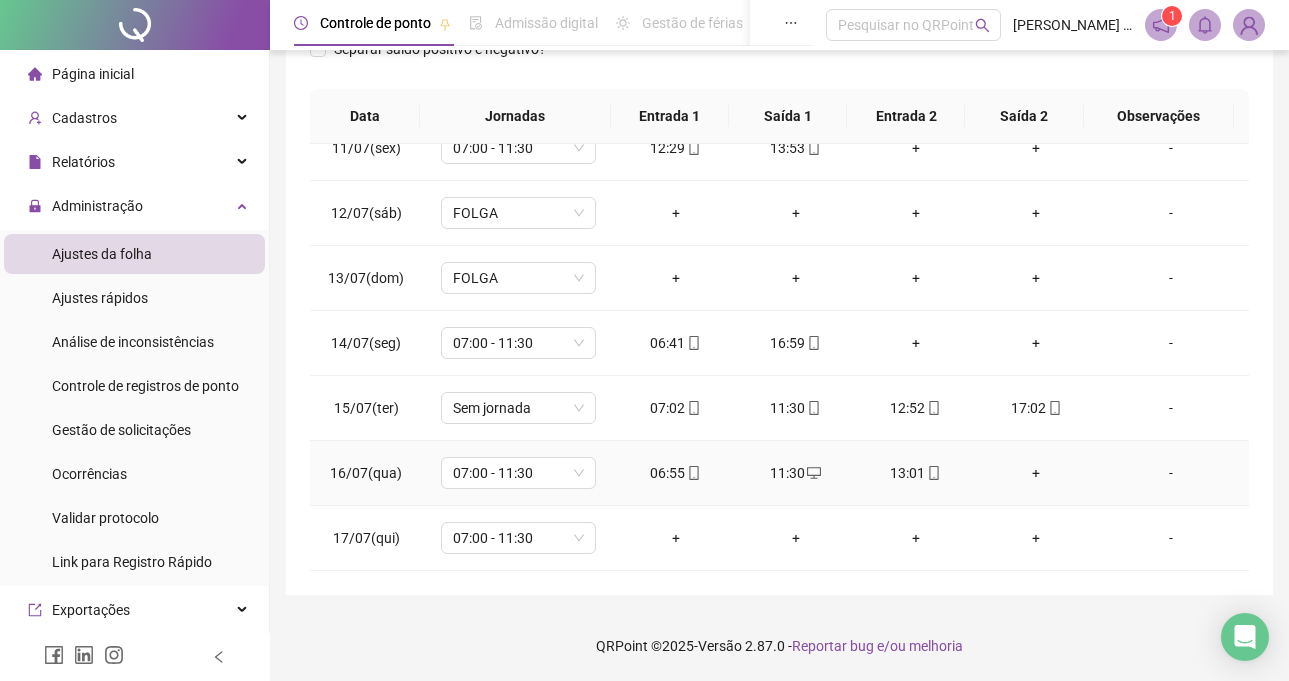 click on "+" at bounding box center [1036, 473] 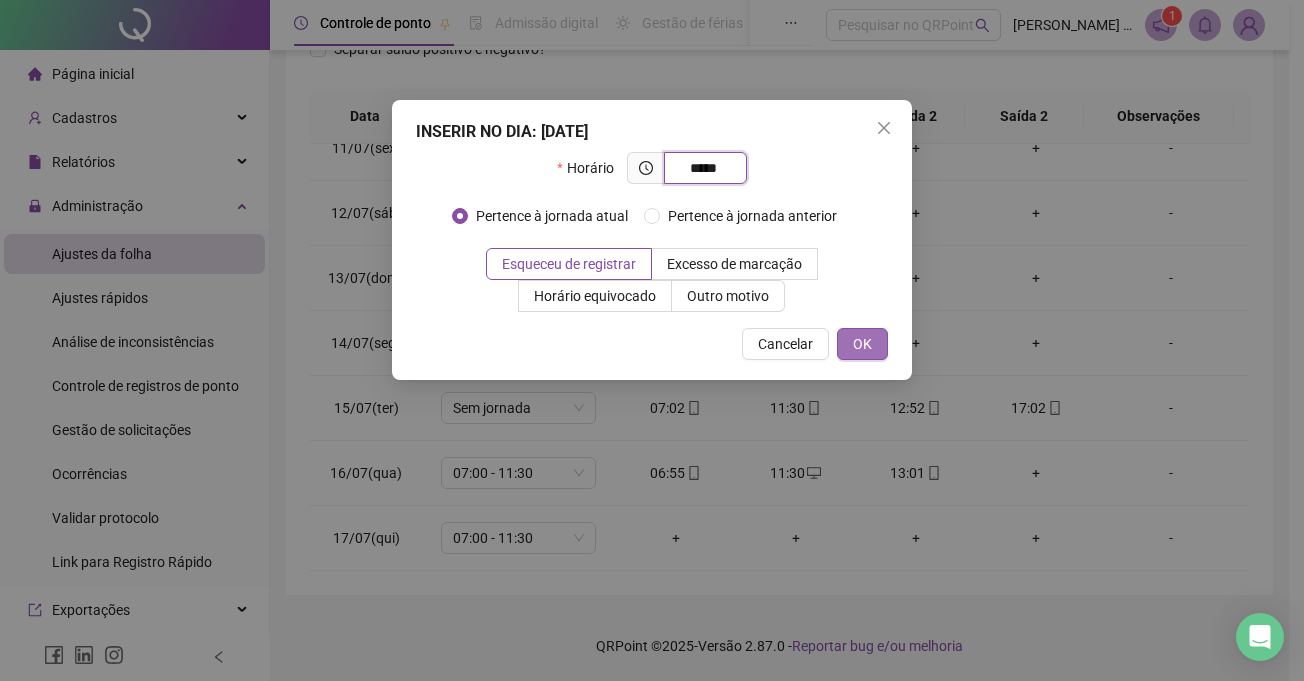 type on "*****" 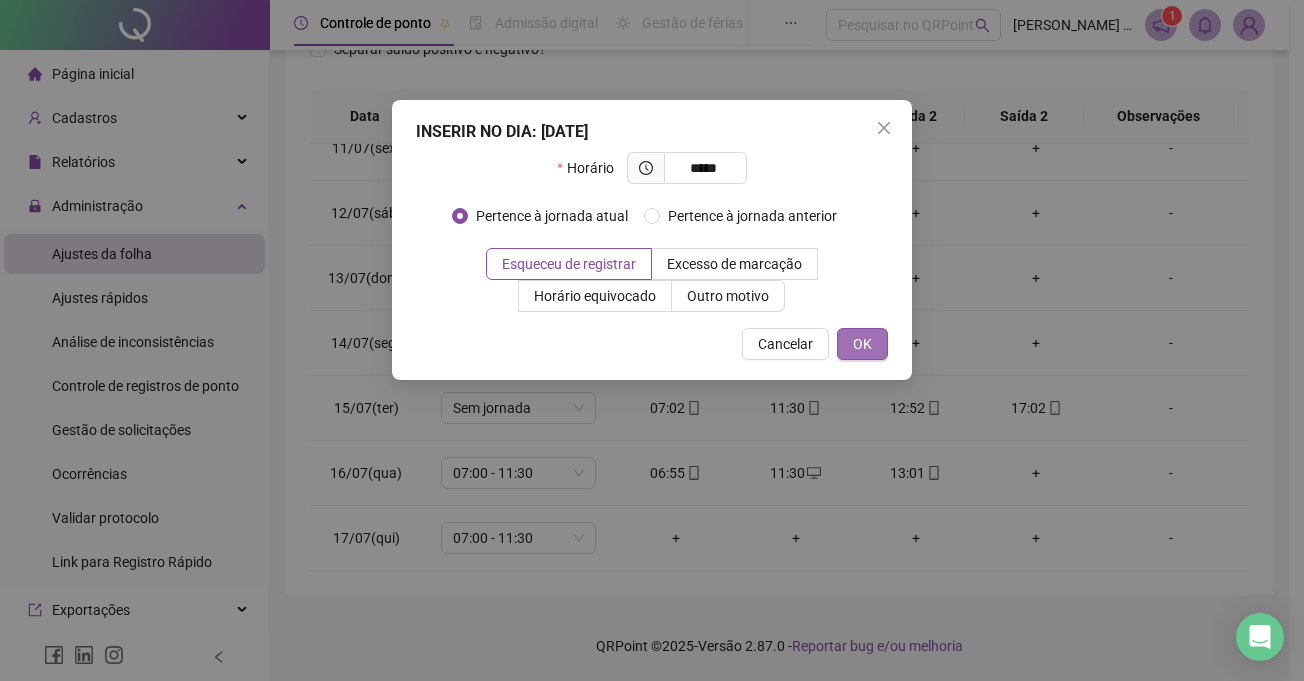click on "OK" at bounding box center (862, 344) 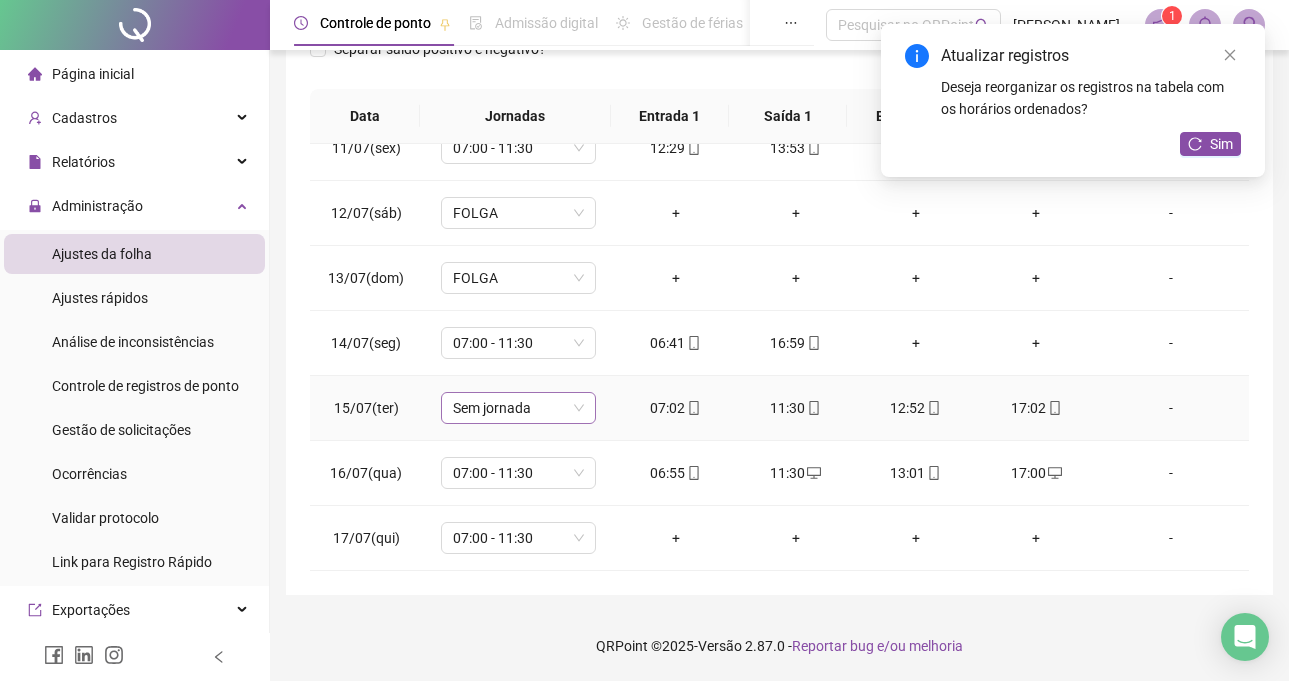 click on "Sem jornada" at bounding box center (518, 408) 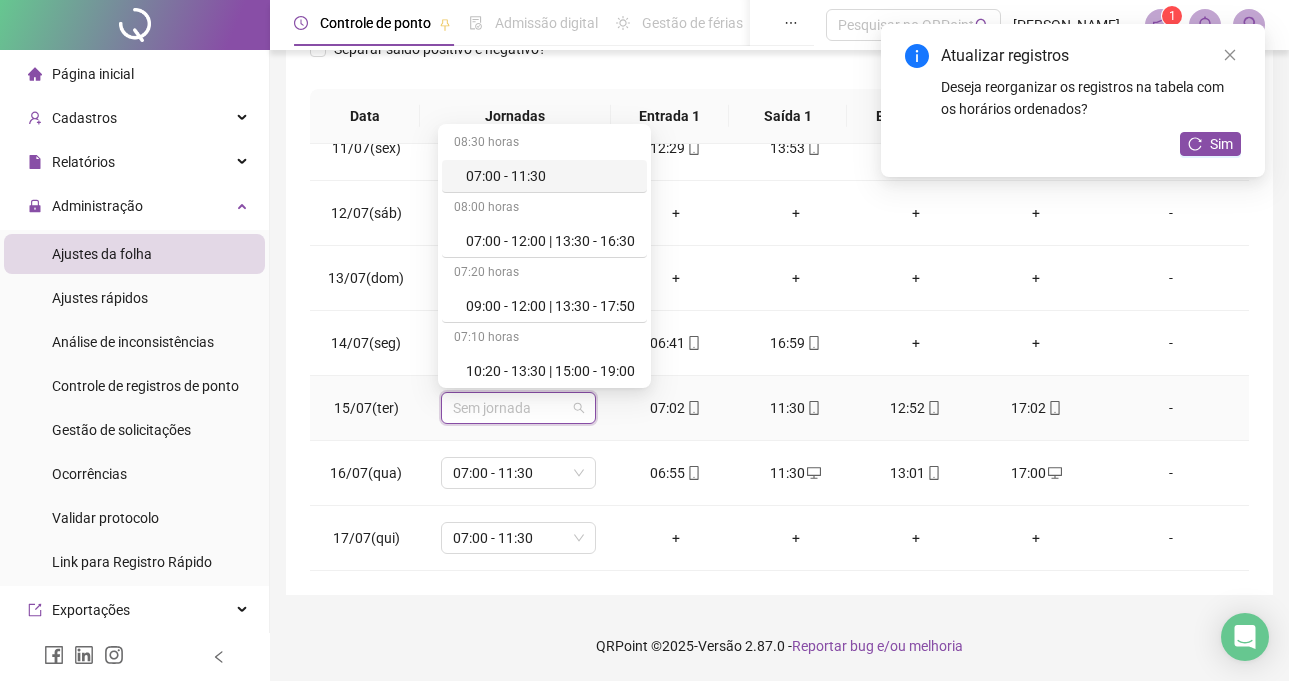 click on "07:00 - 11:30" at bounding box center (550, 176) 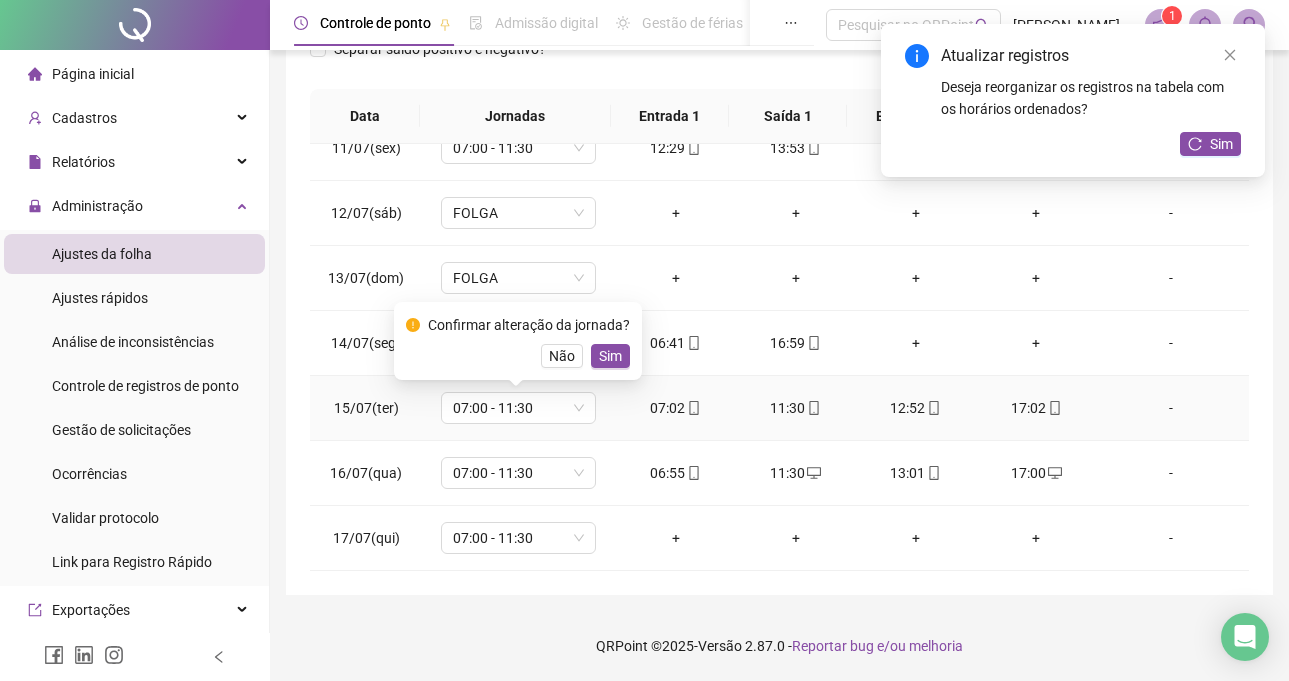 click on "Confirmar alteração da jornada? Não Sim" at bounding box center (518, 341) 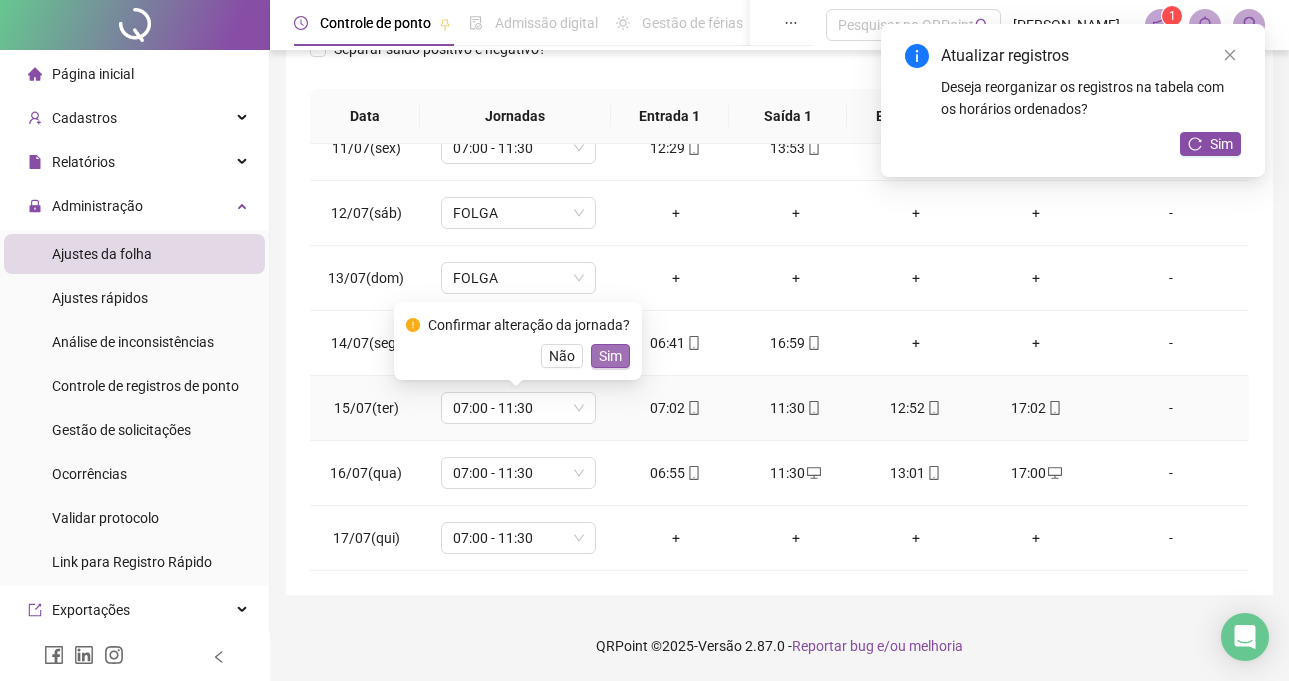 click on "Sim" at bounding box center (610, 356) 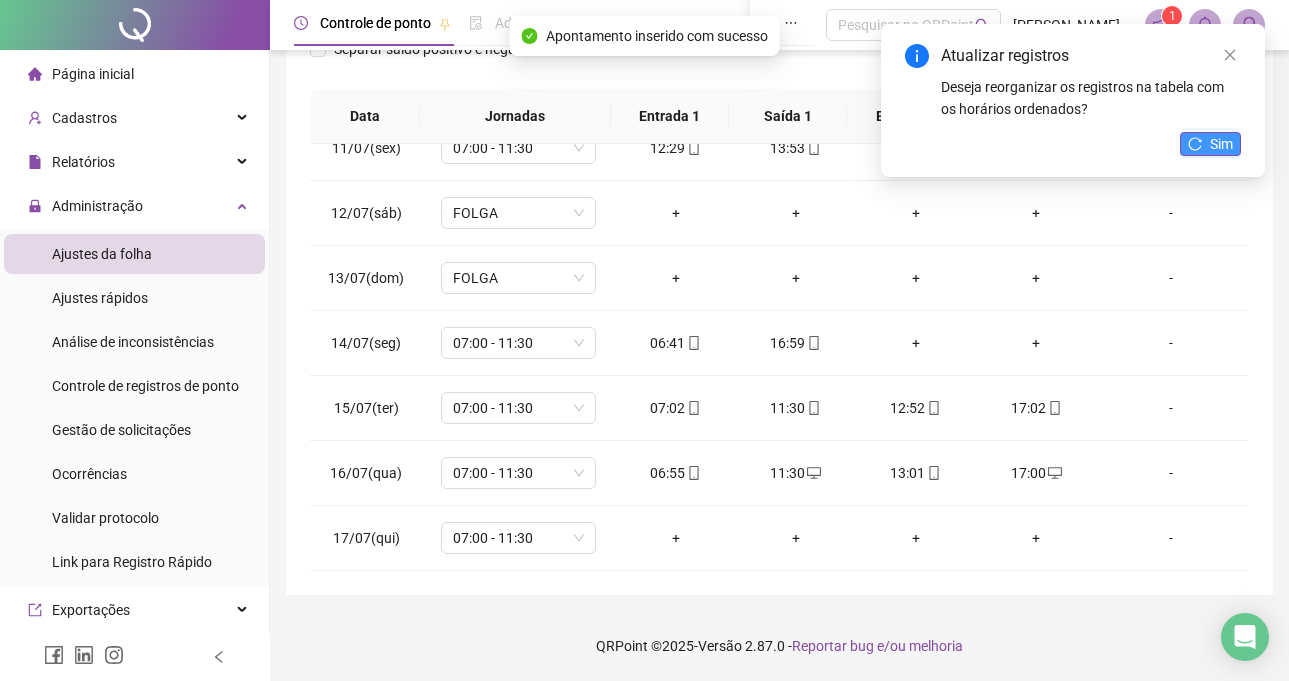 click on "Sim" at bounding box center [1221, 144] 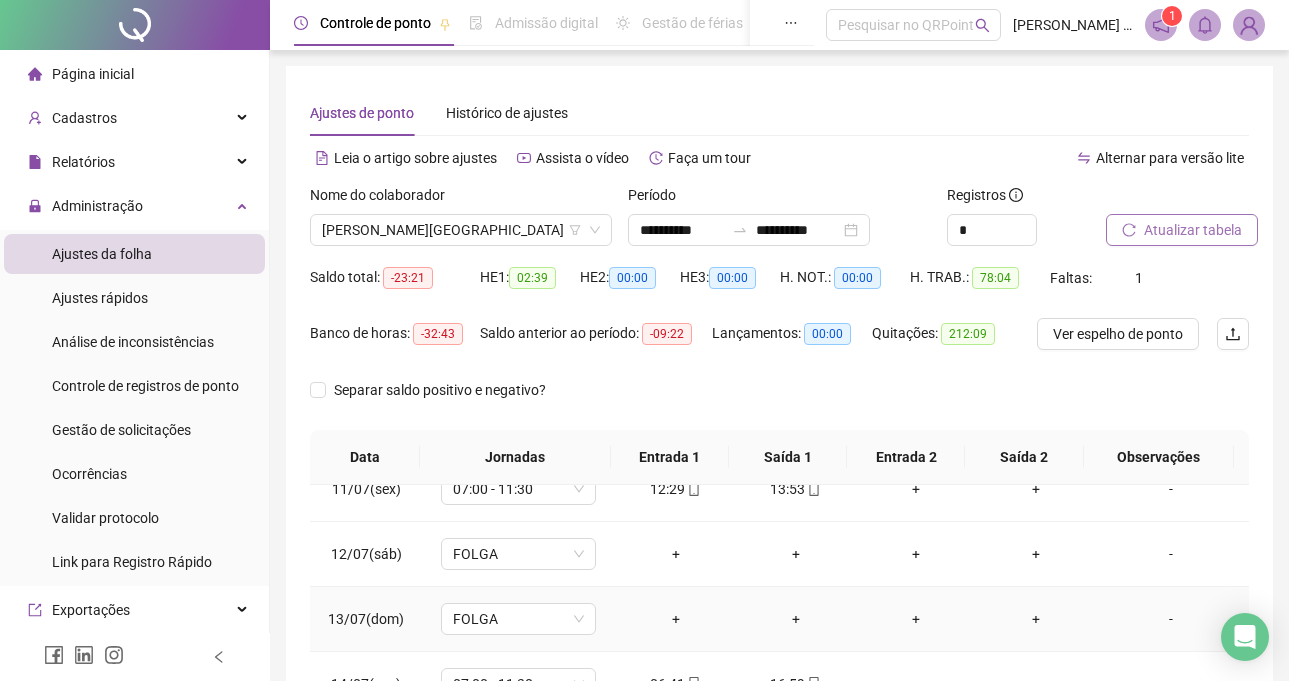 scroll, scrollTop: 341, scrollLeft: 0, axis: vertical 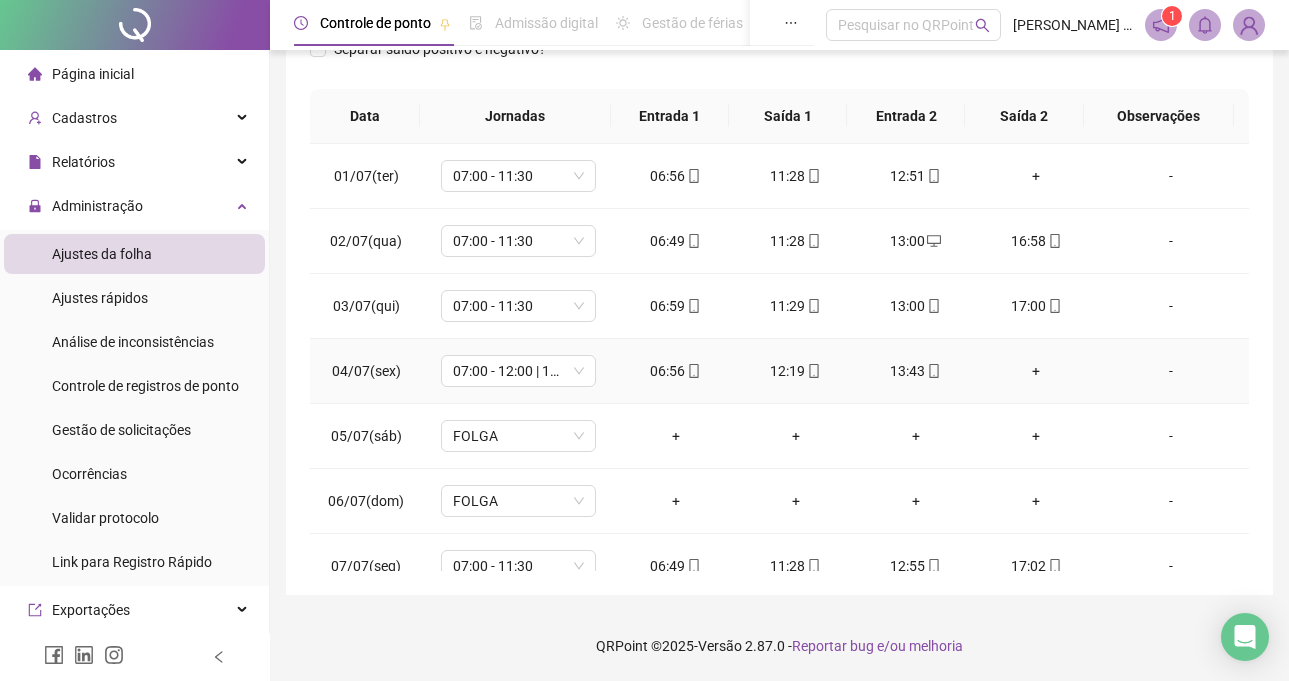 click on "+" at bounding box center (1036, 371) 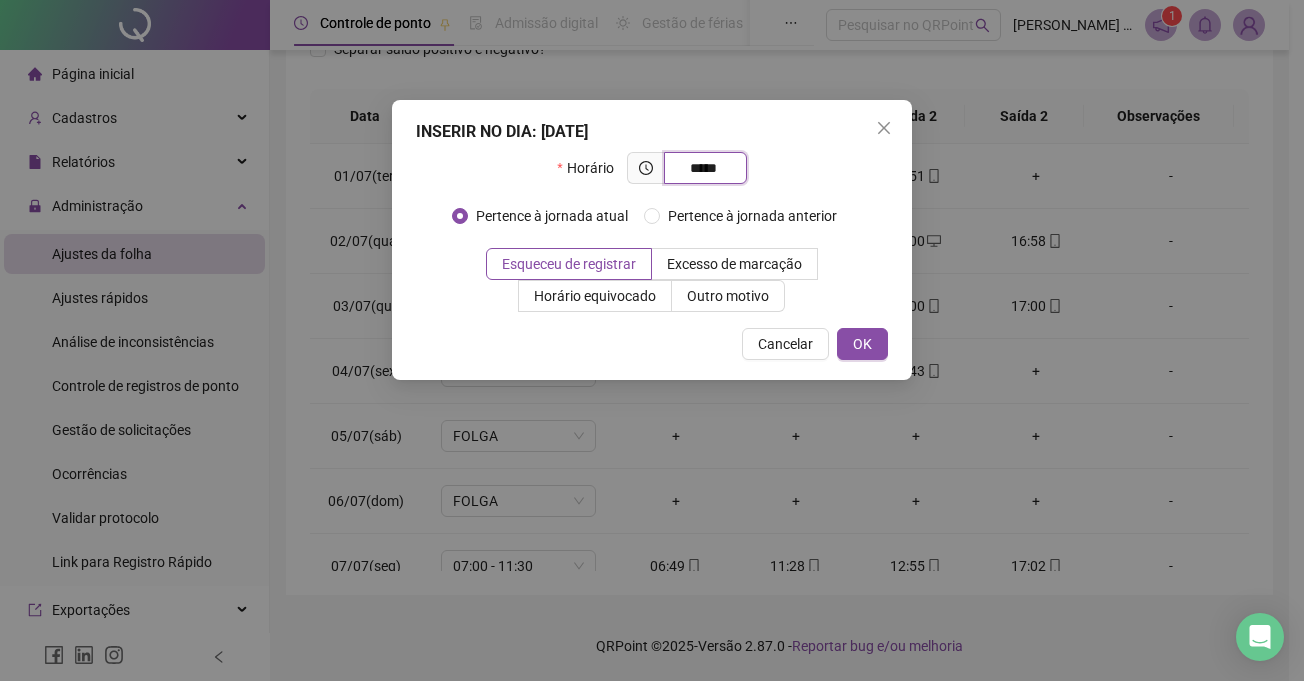 type on "*****" 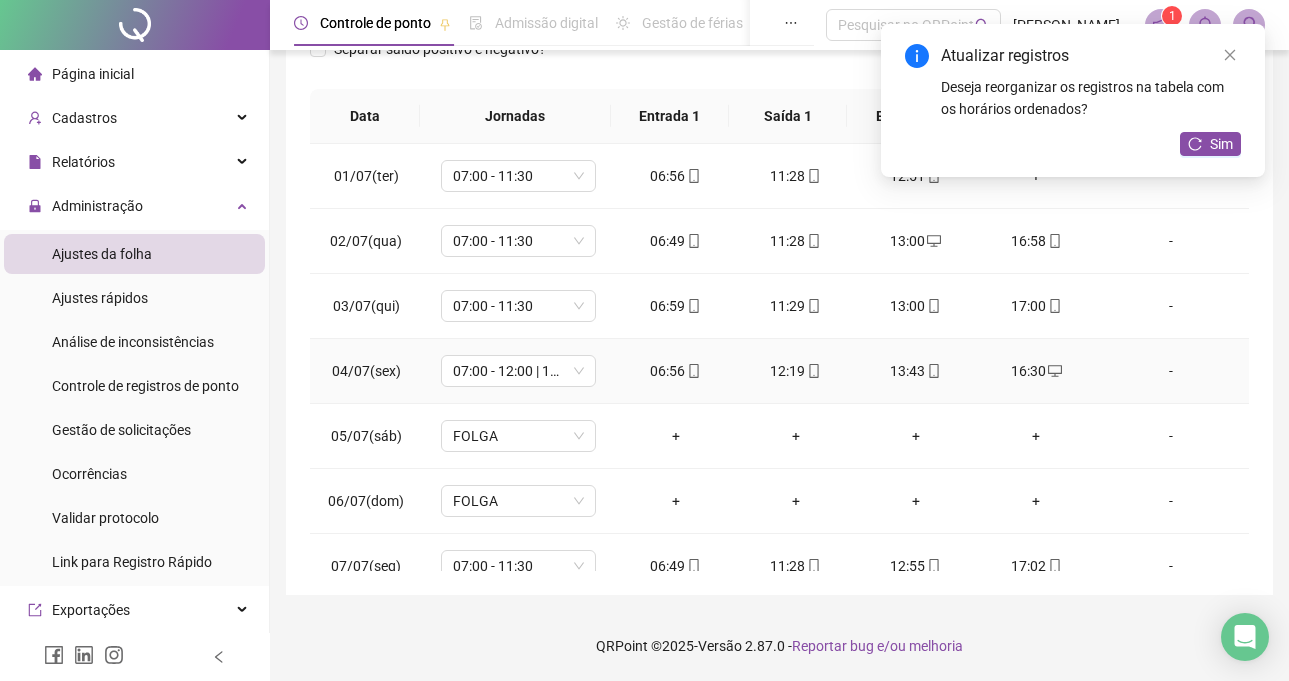 scroll, scrollTop: 0, scrollLeft: 0, axis: both 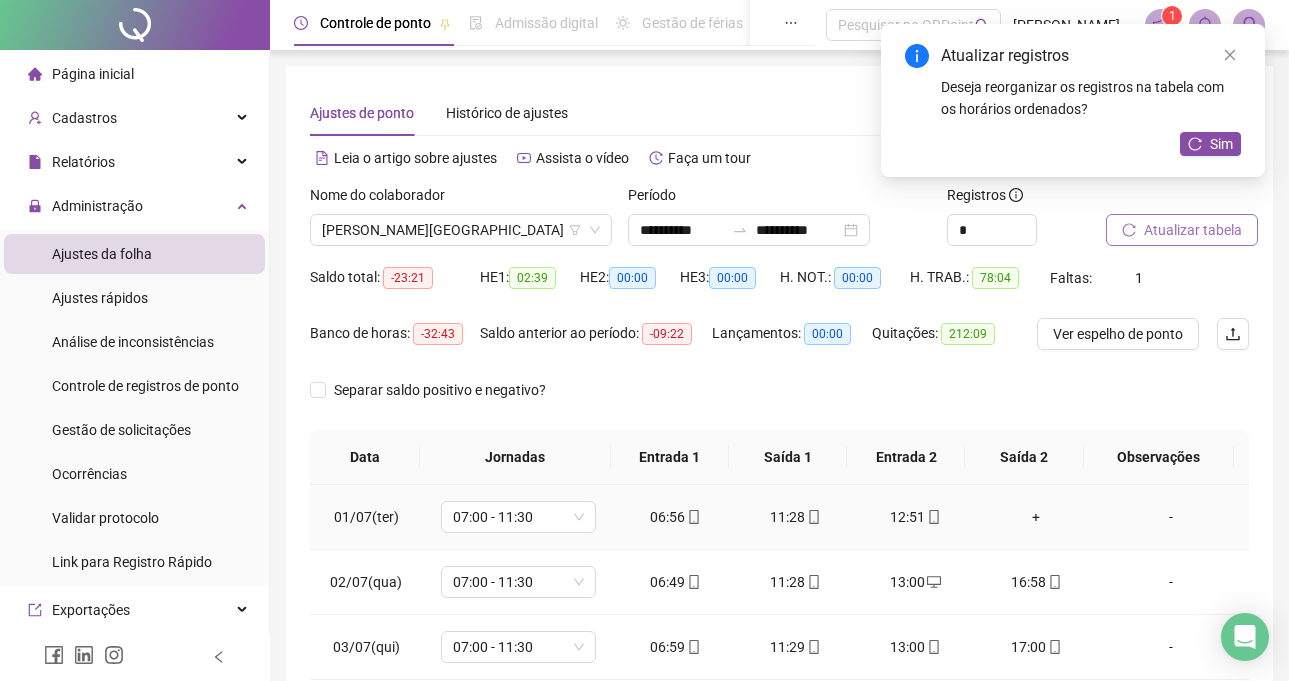 click on "+" at bounding box center (1036, 517) 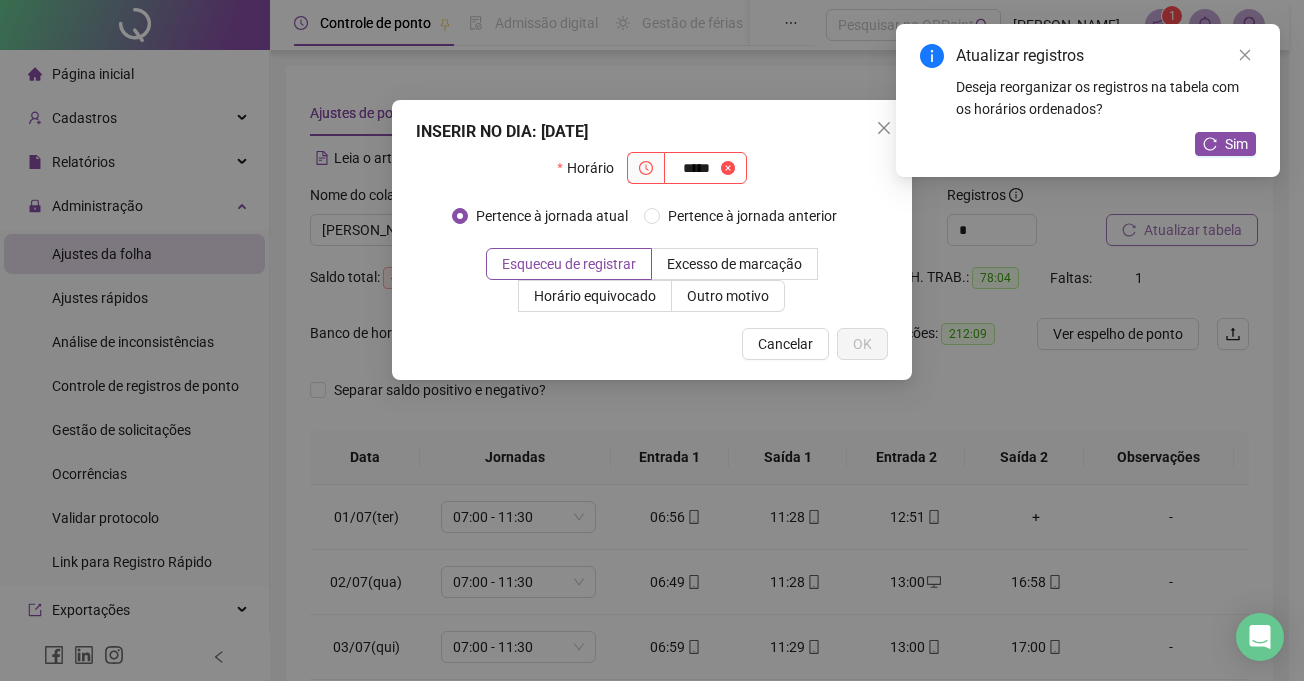 type on "*****" 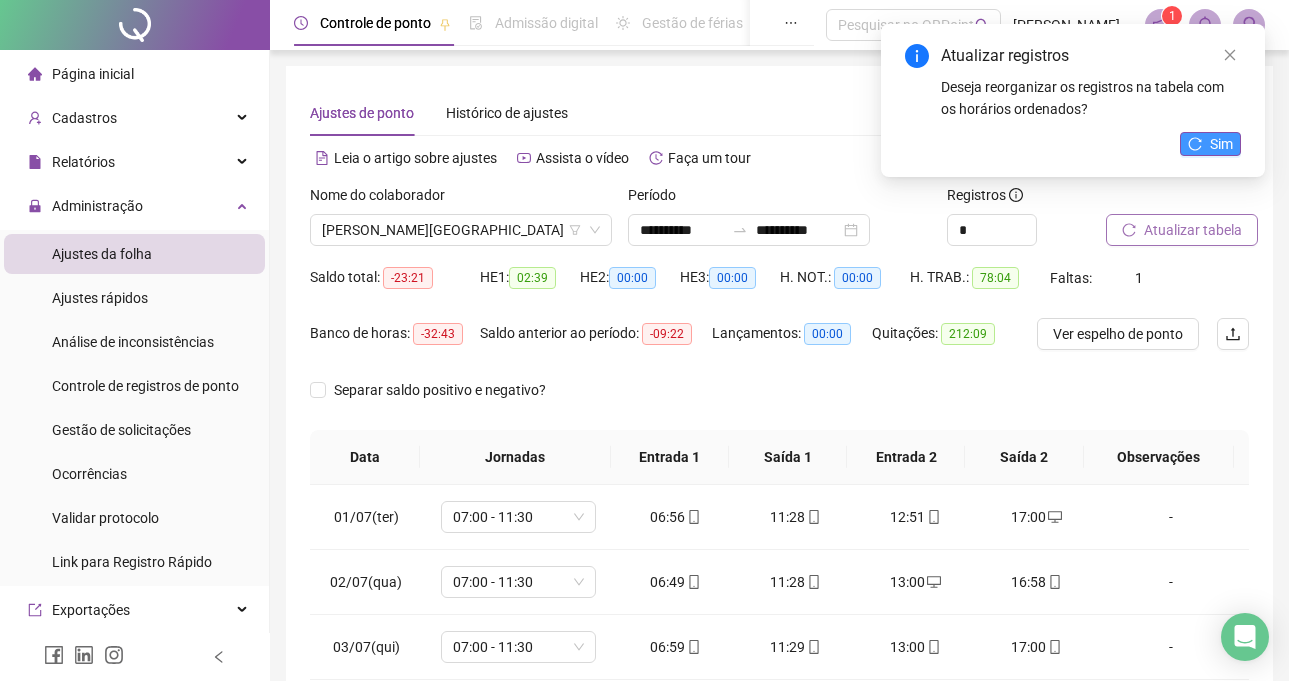 click 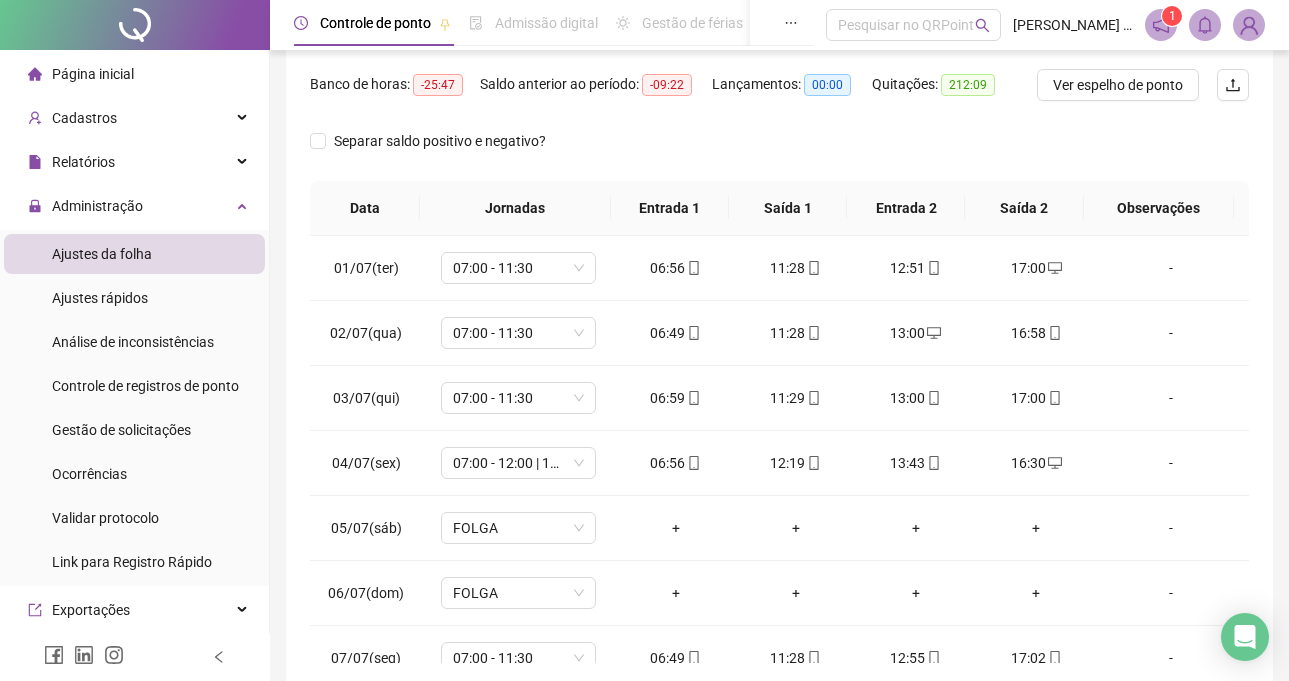 scroll, scrollTop: 341, scrollLeft: 0, axis: vertical 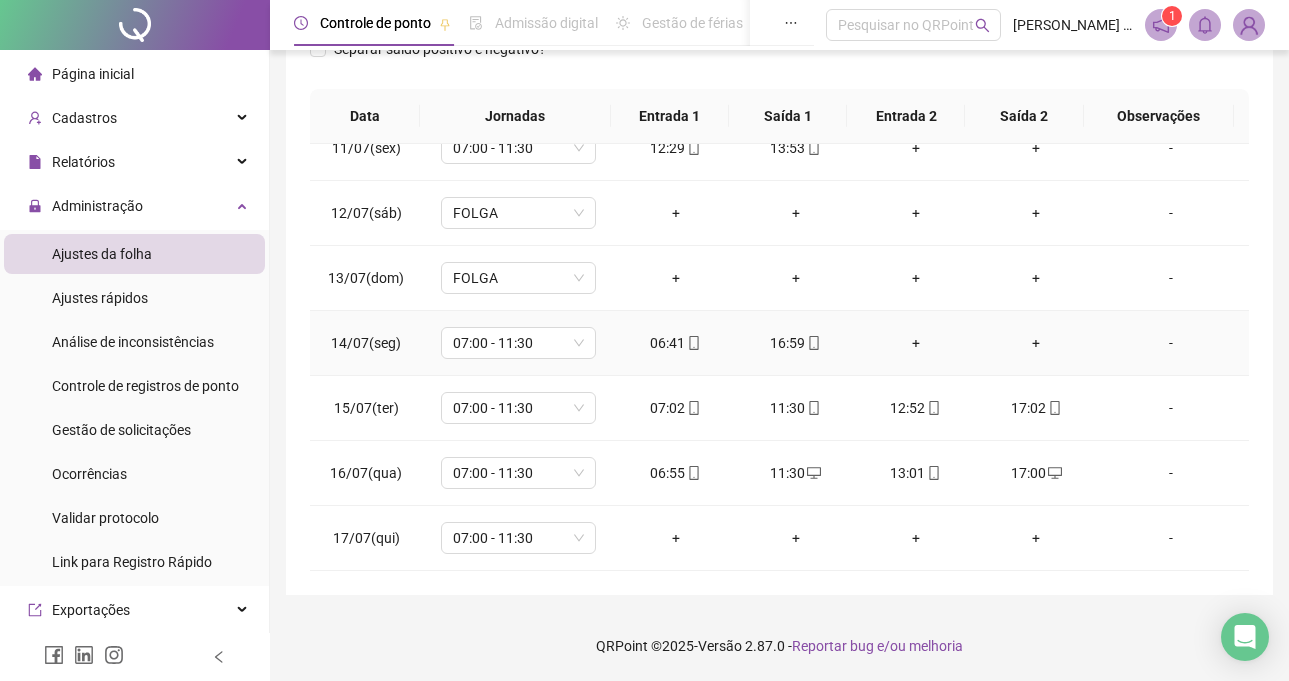 click 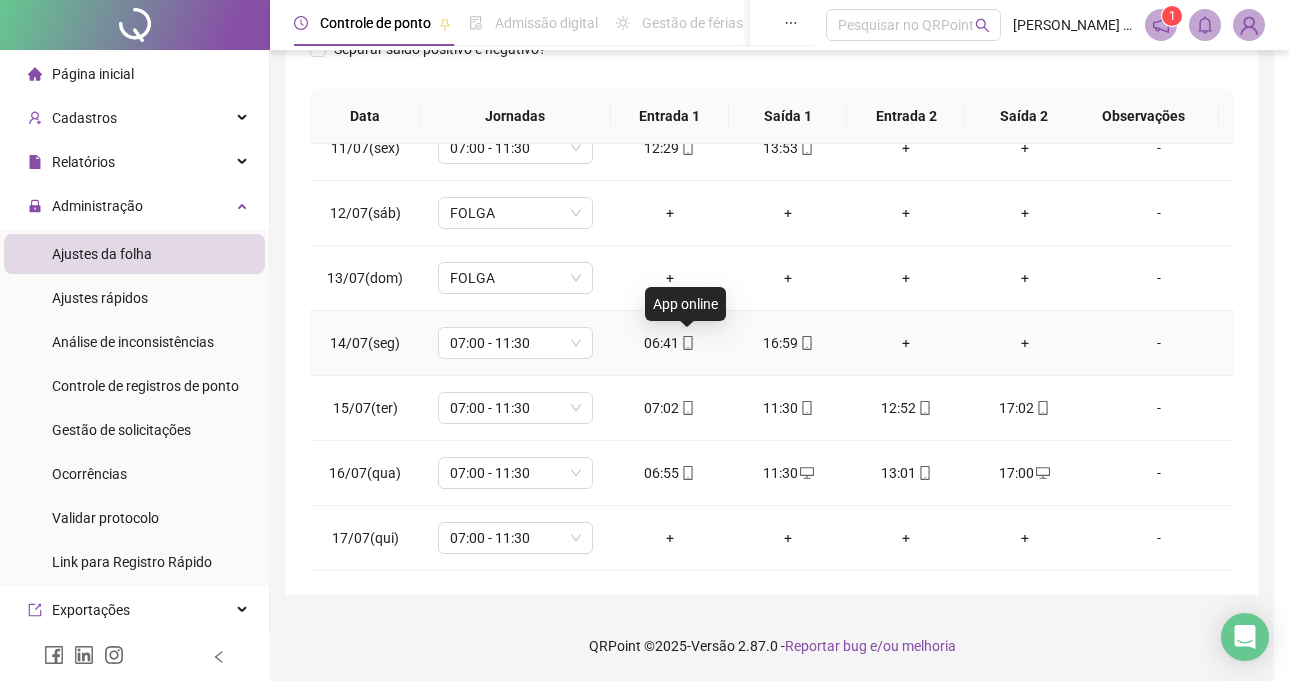 type on "**********" 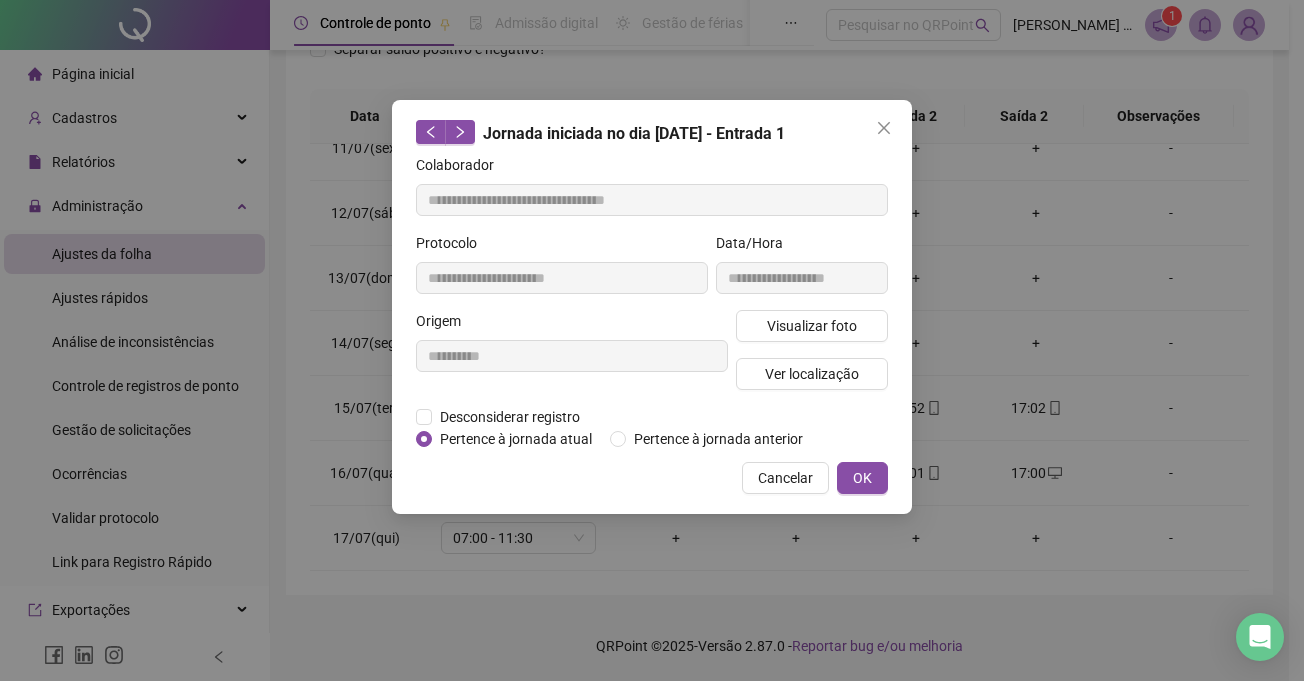 click on "**********" at bounding box center [652, 340] 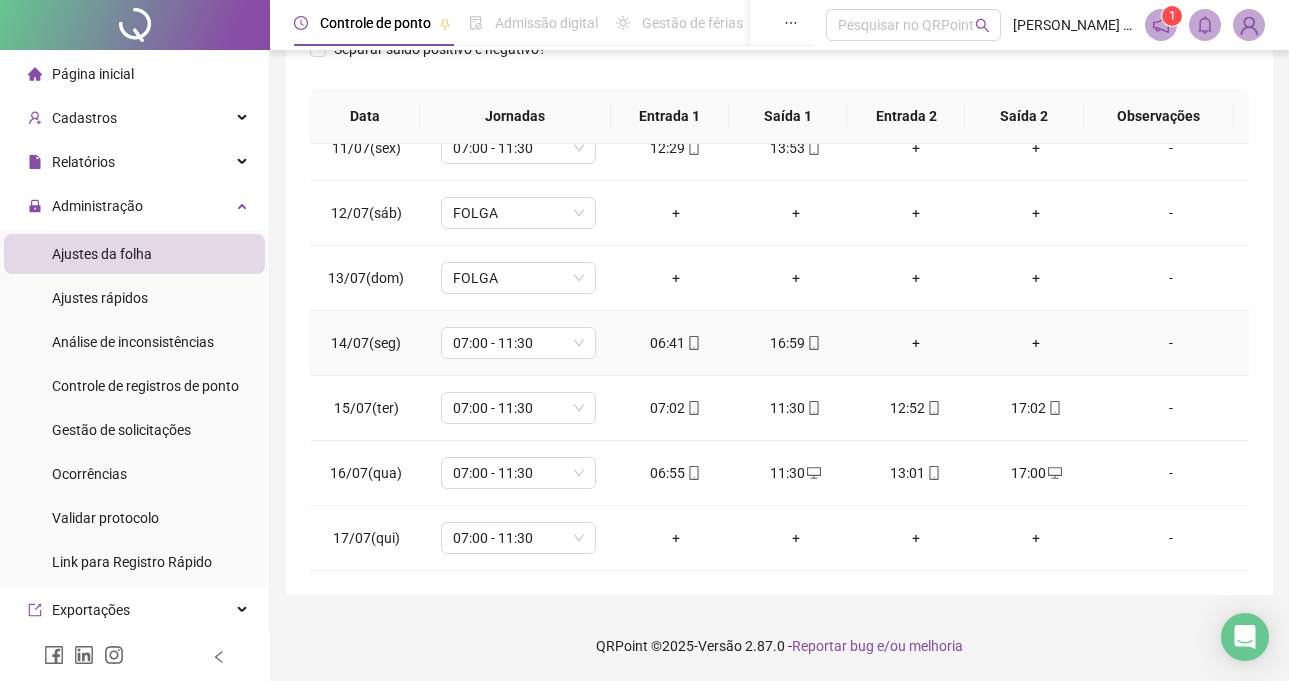 click on "+" at bounding box center (916, 343) 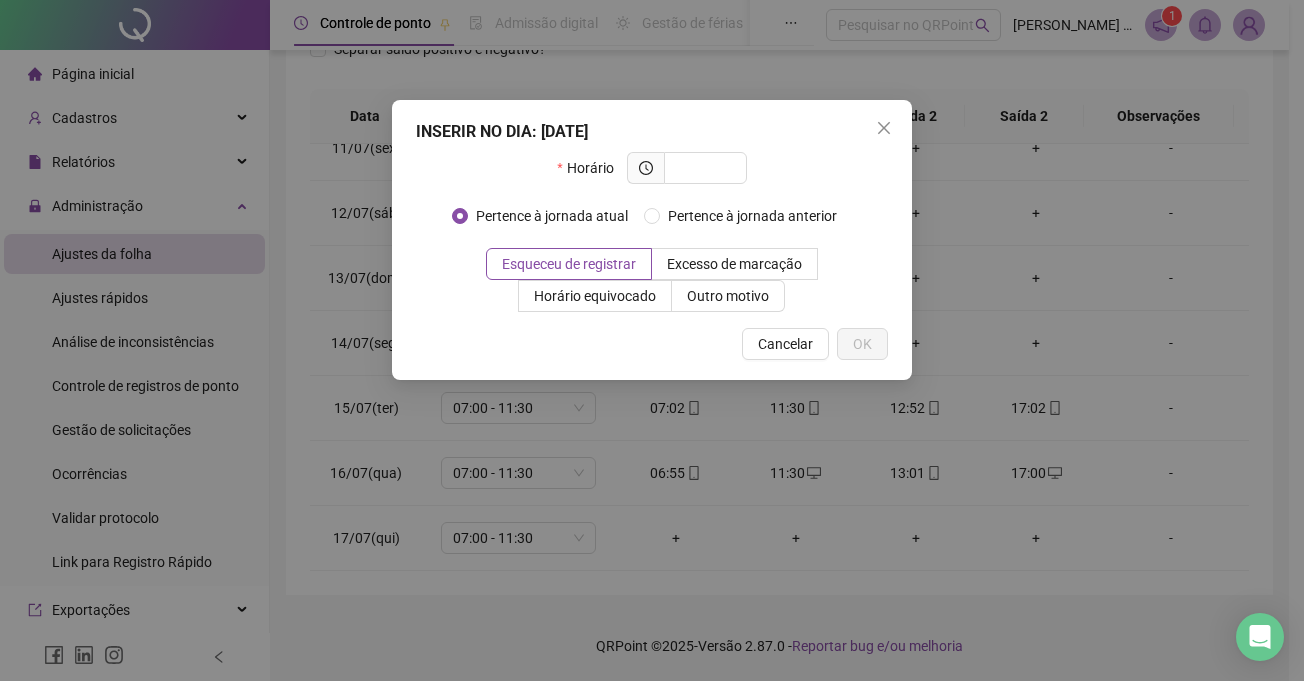 click on "INSERIR NO DIA :   [DATE] Horário Pertence à jornada atual Pertence à jornada anterior Esqueceu de registrar Excesso de marcação Horário equivocado Outro motivo Motivo Cancelar OK" at bounding box center [652, 340] 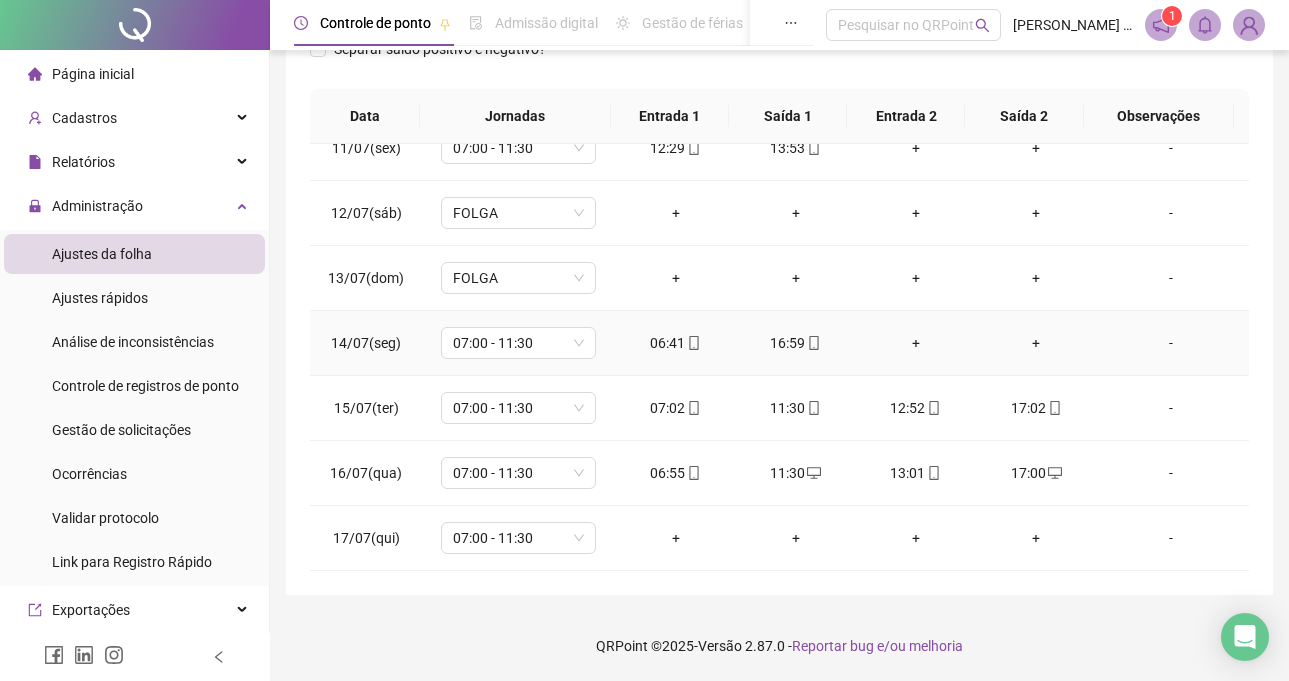 click on "+" at bounding box center (916, 343) 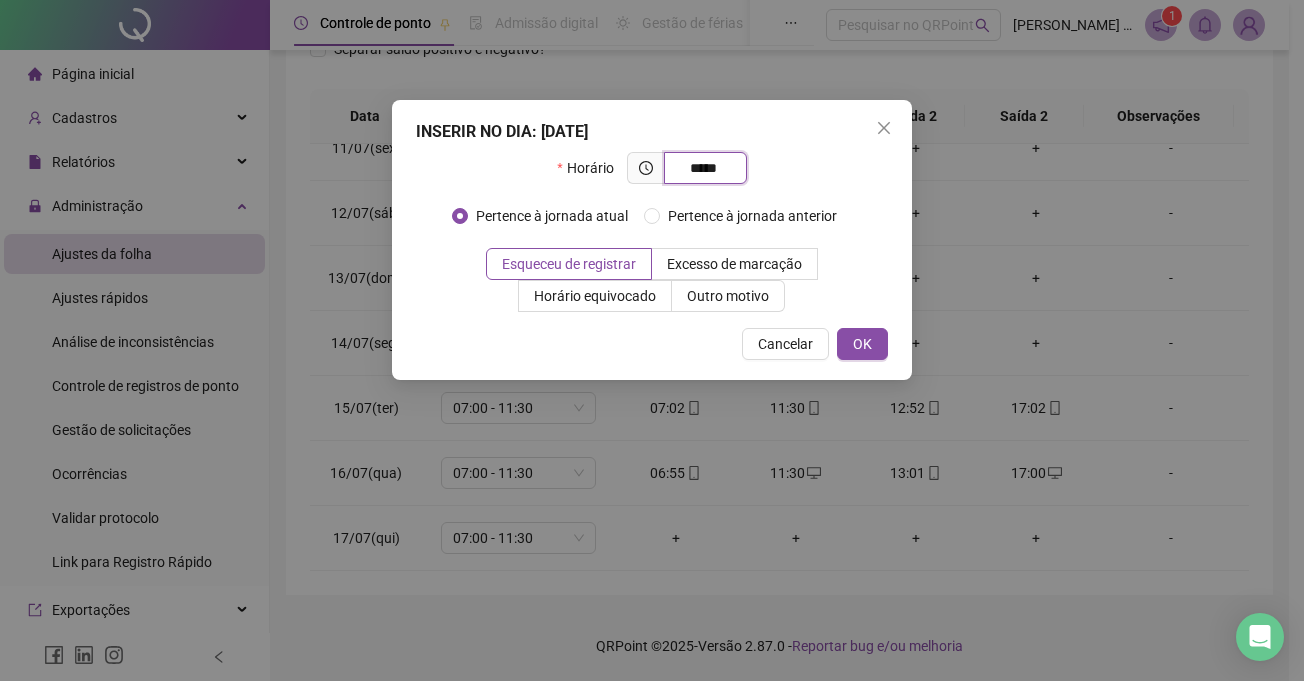 type on "*****" 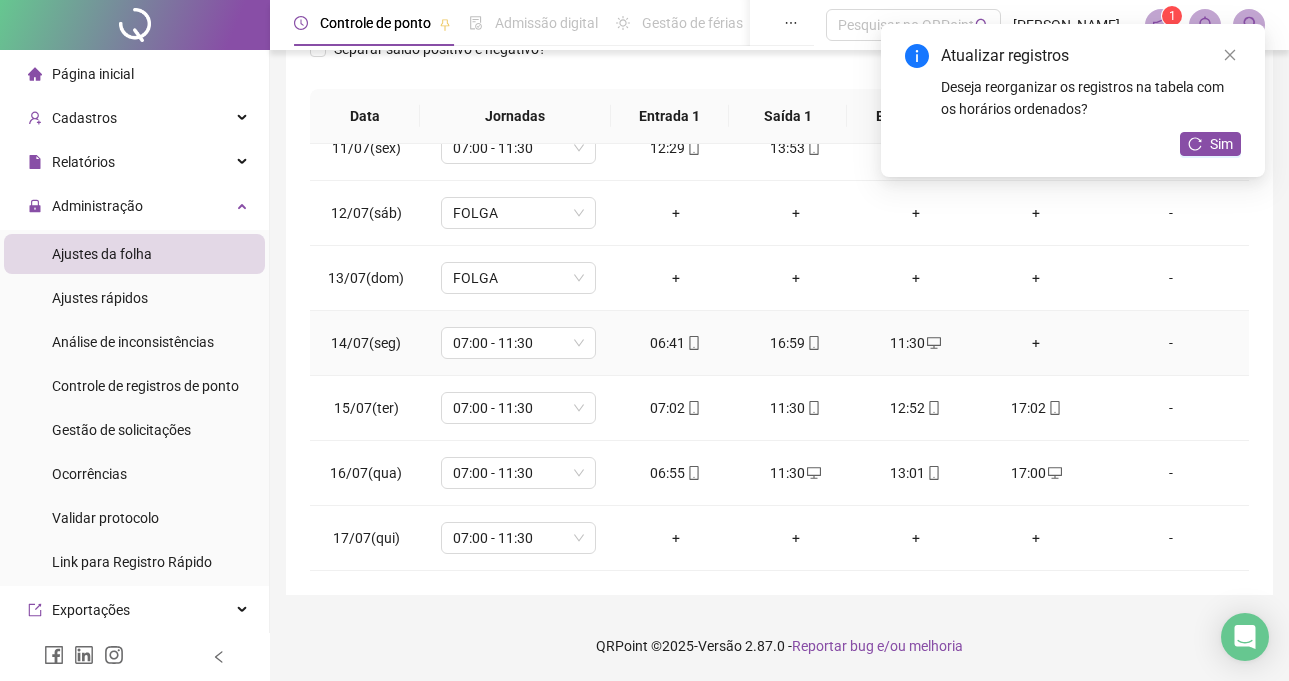 click on "+" at bounding box center (1036, 343) 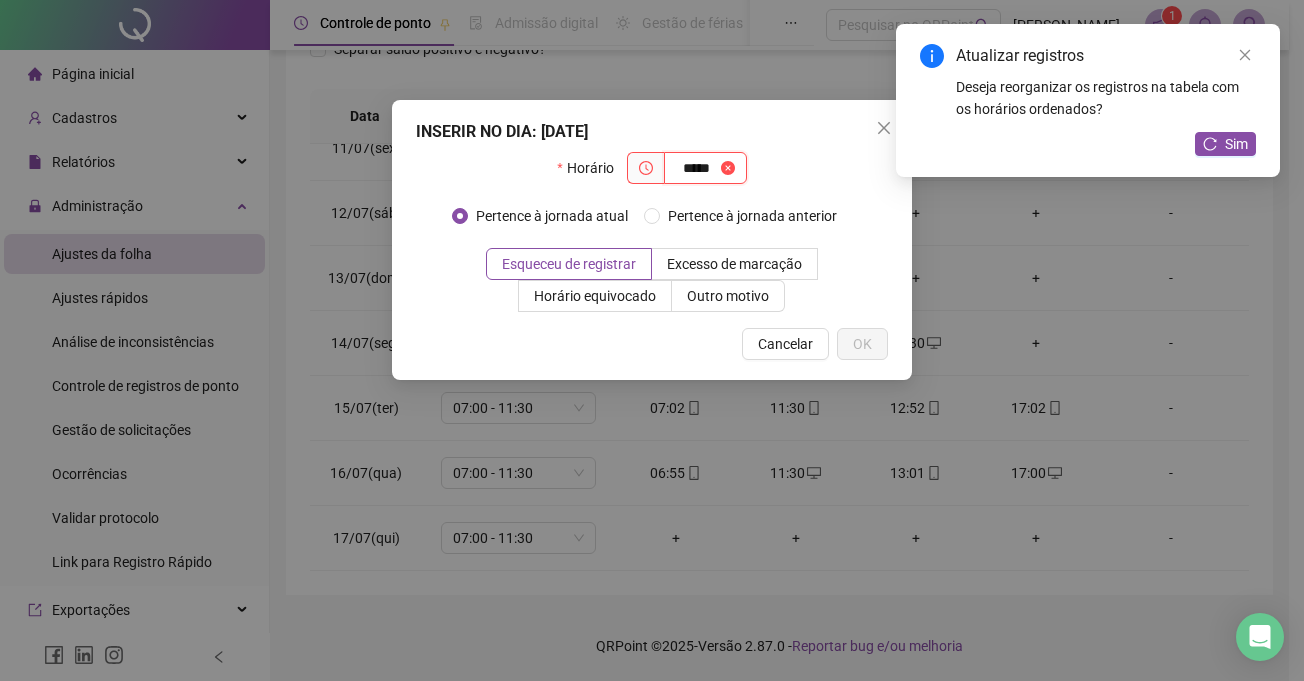 type on "*****" 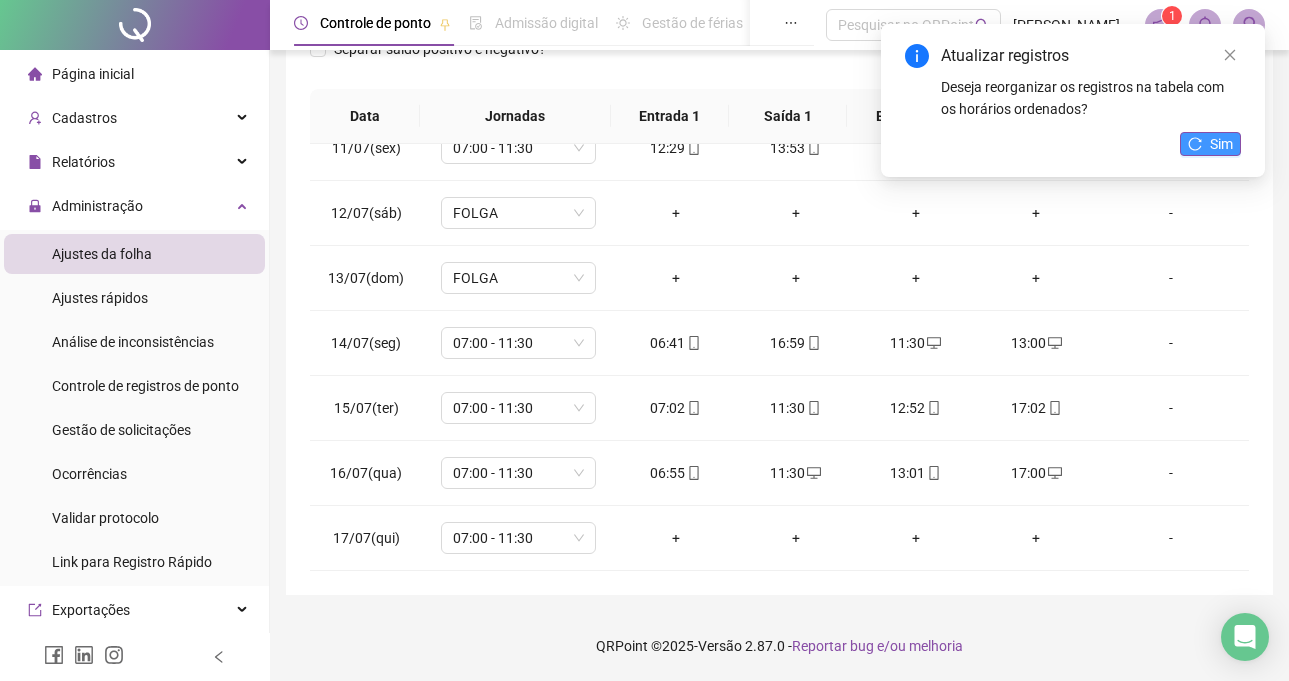 click on "Sim" at bounding box center (1221, 144) 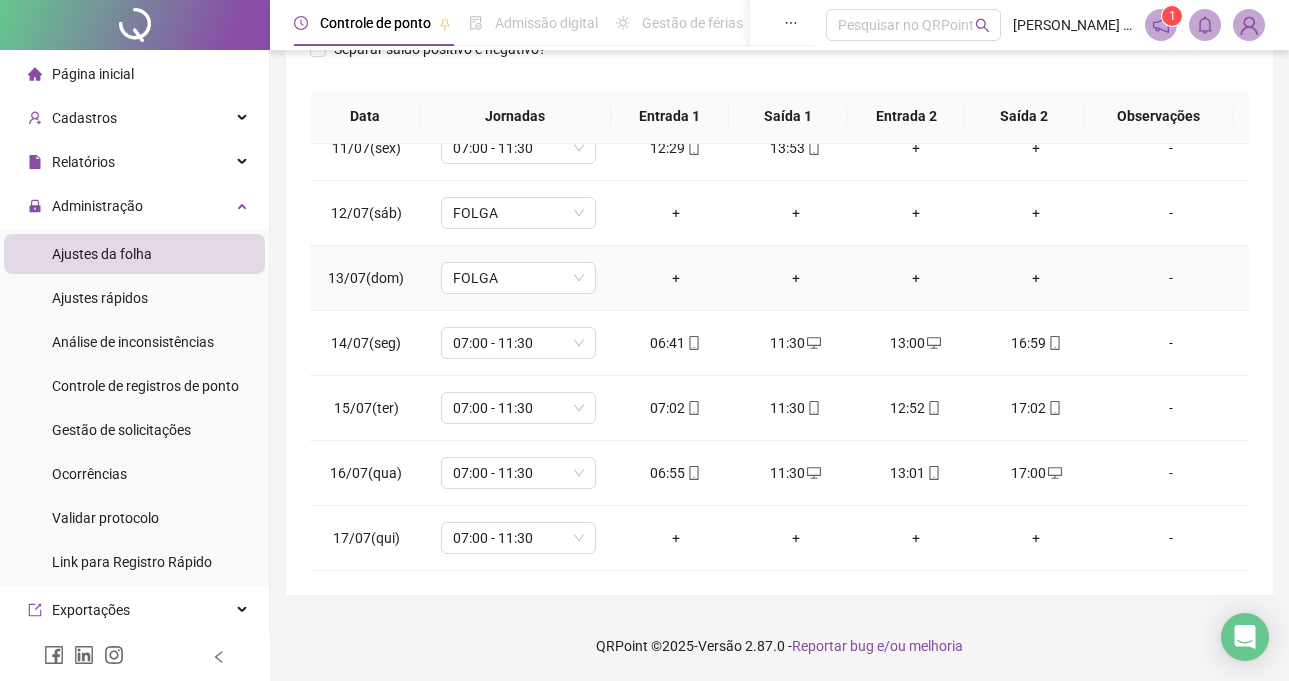 scroll, scrollTop: 0, scrollLeft: 0, axis: both 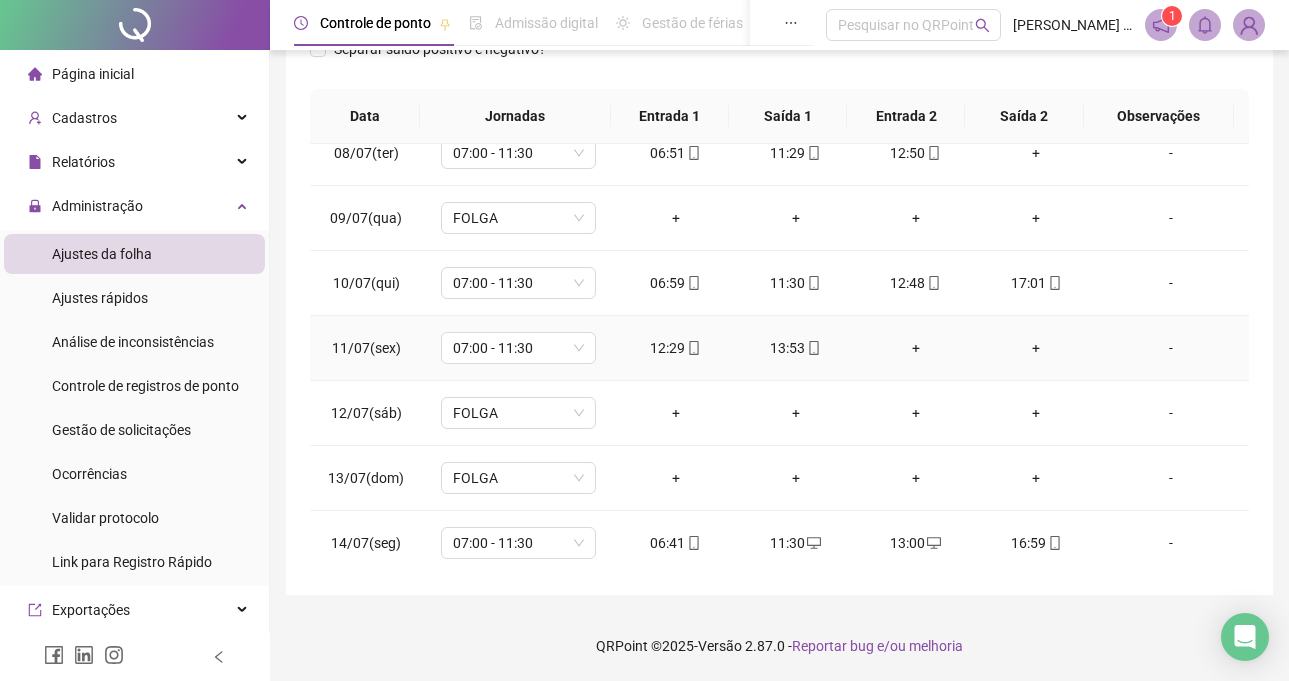 click on "+" at bounding box center (916, 348) 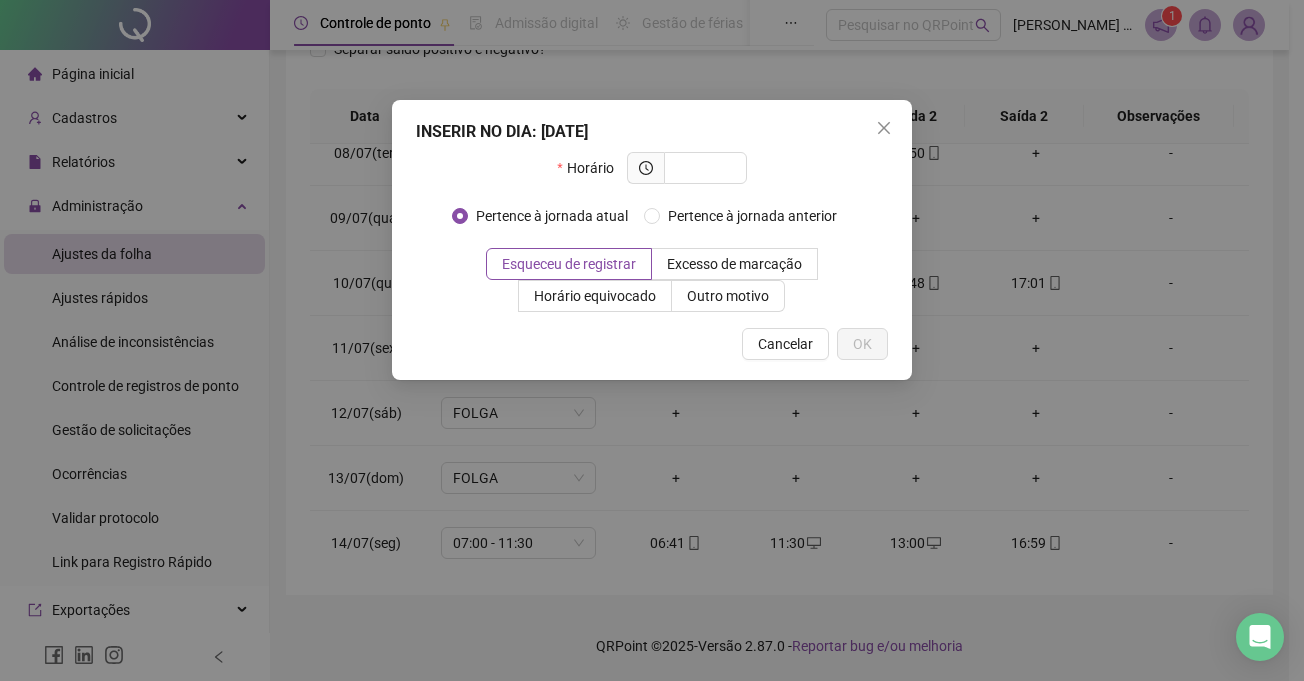 drag, startPoint x: 761, startPoint y: 344, endPoint x: 781, endPoint y: 344, distance: 20 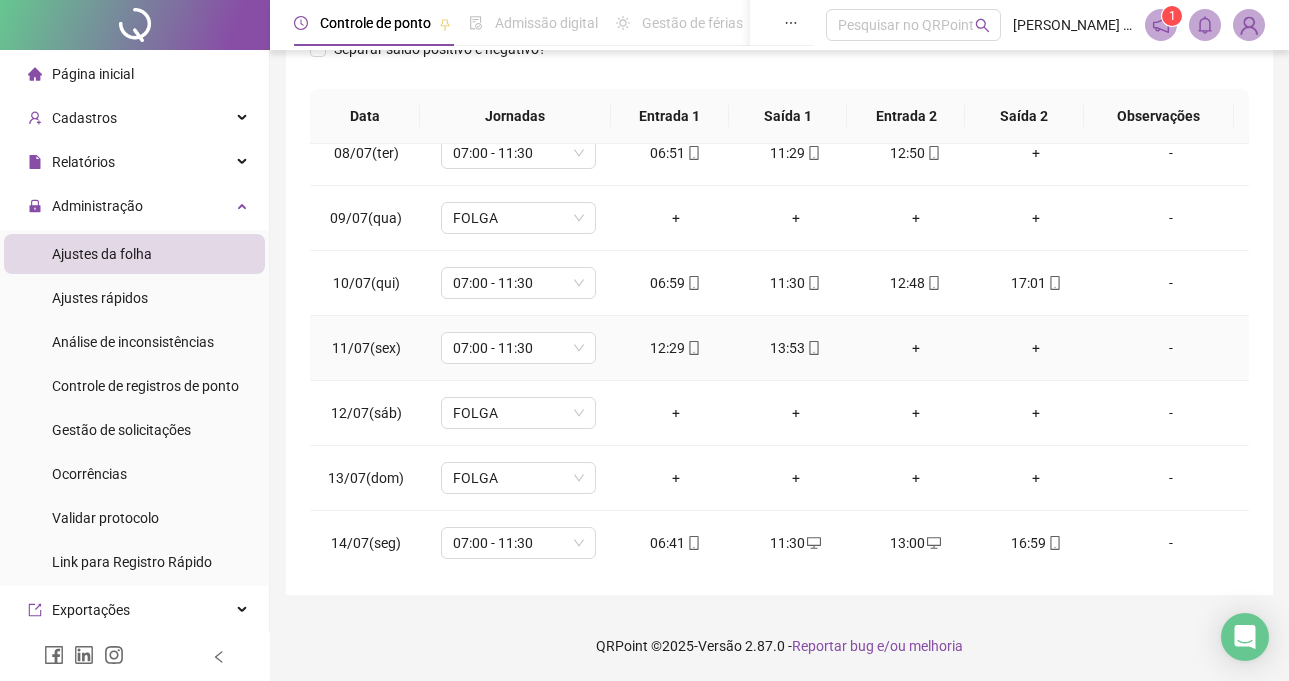 click on "+" at bounding box center (916, 348) 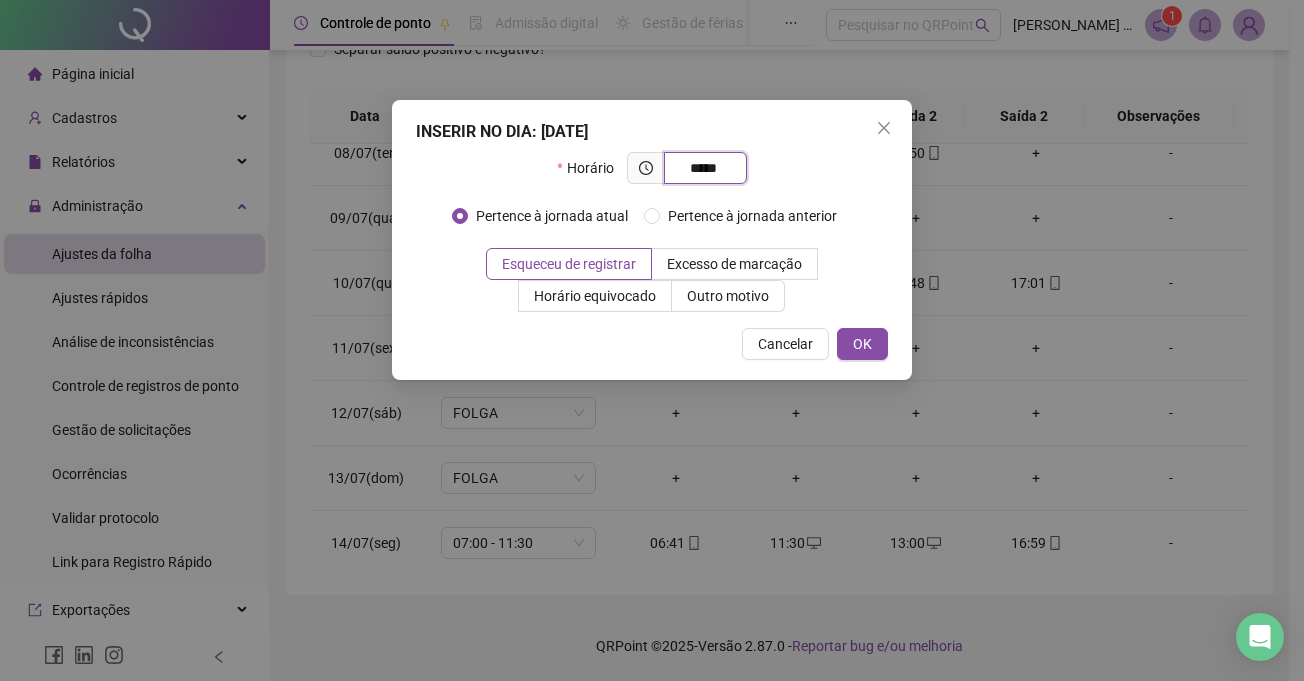 type on "*****" 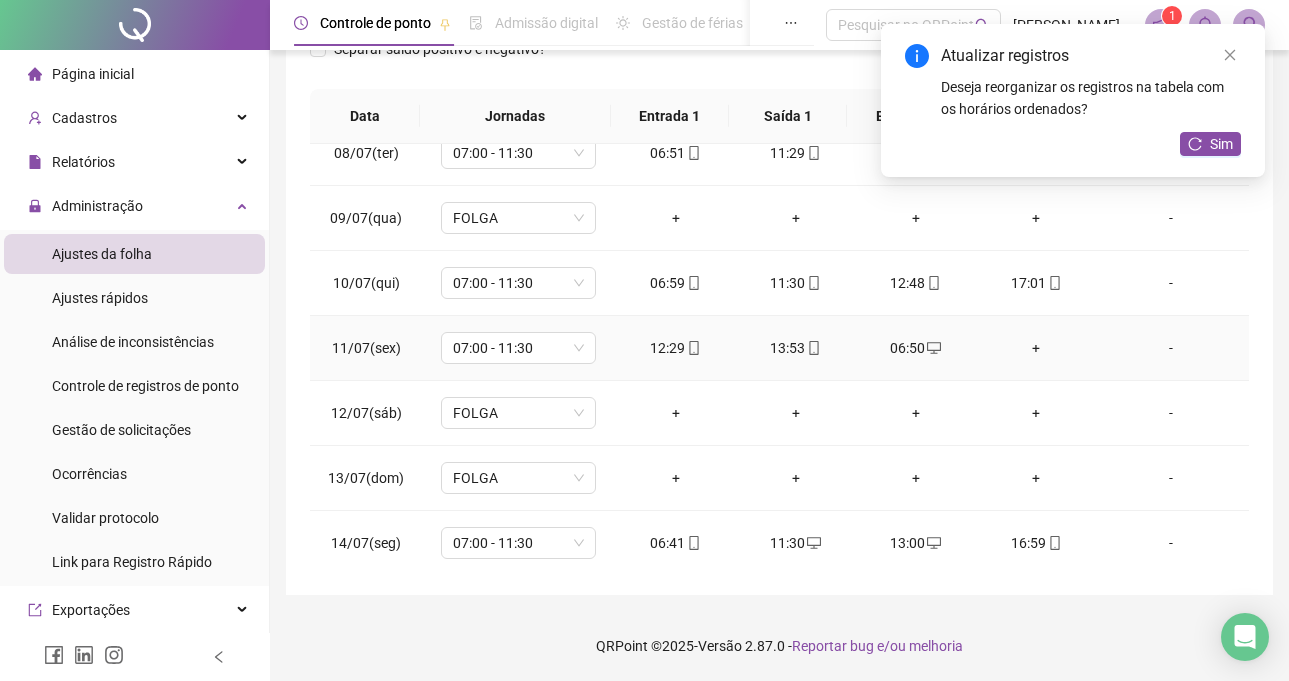 click on "+" at bounding box center (1036, 348) 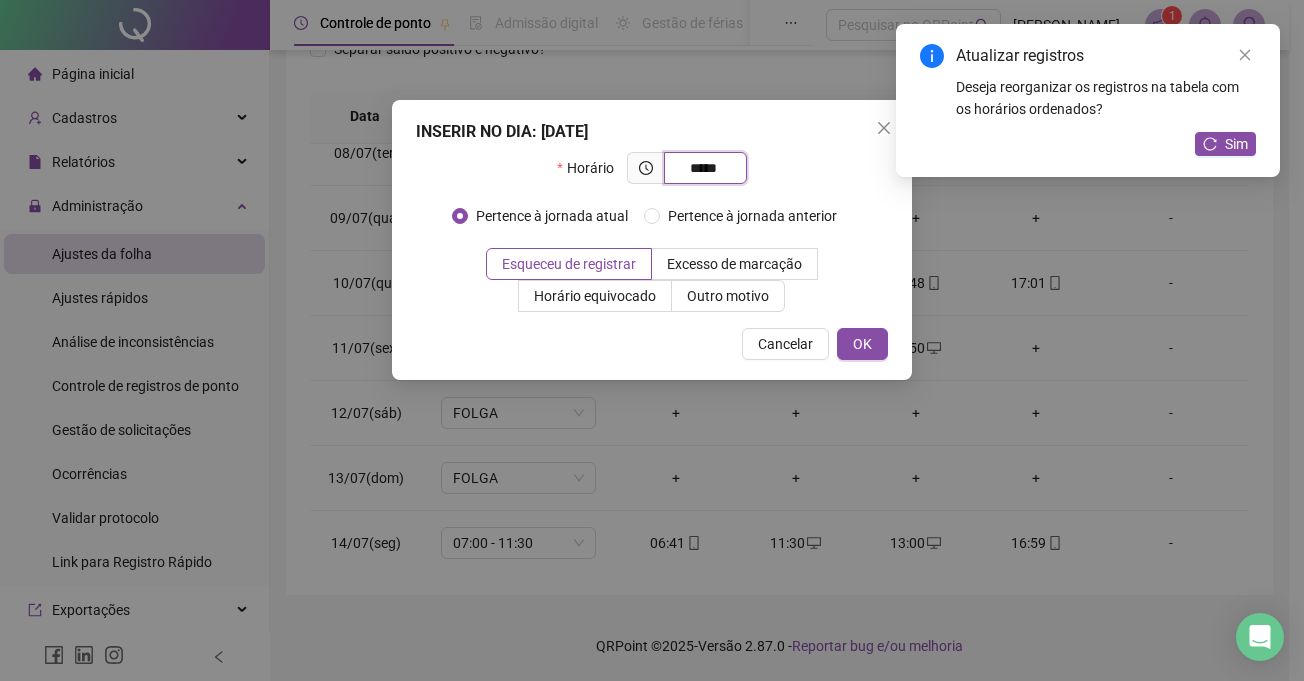 type on "*****" 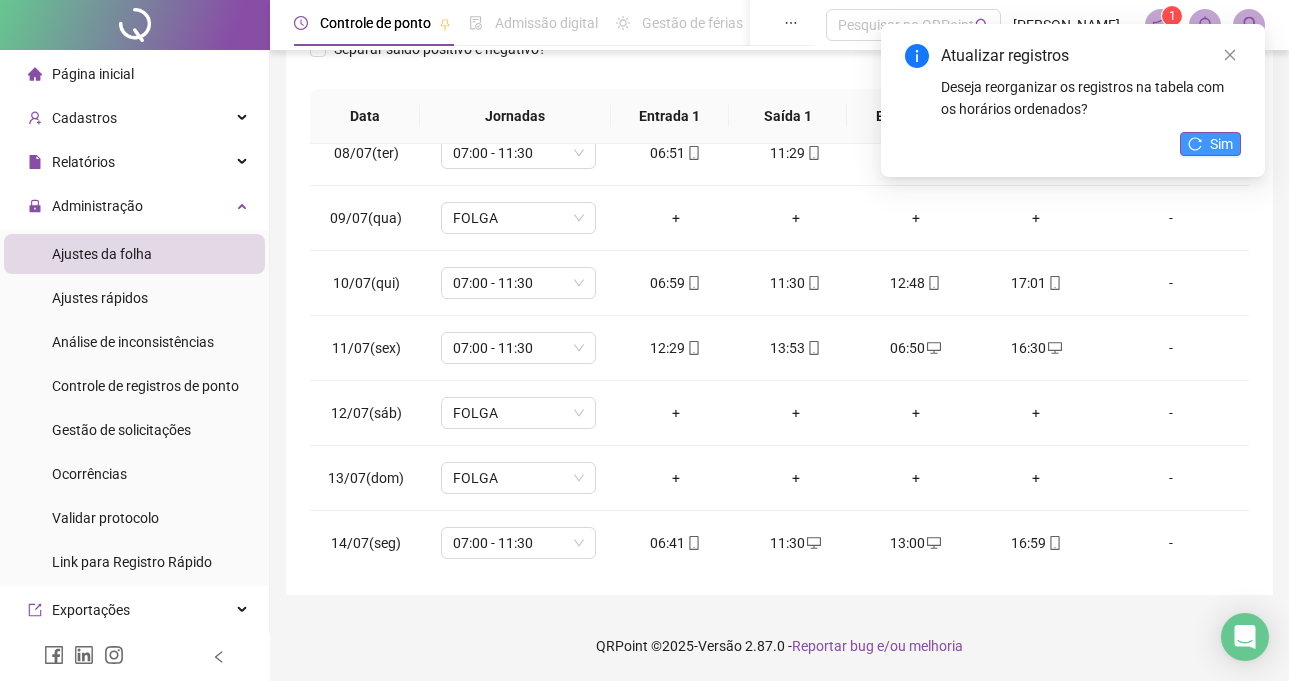 click on "Sim" at bounding box center (1210, 144) 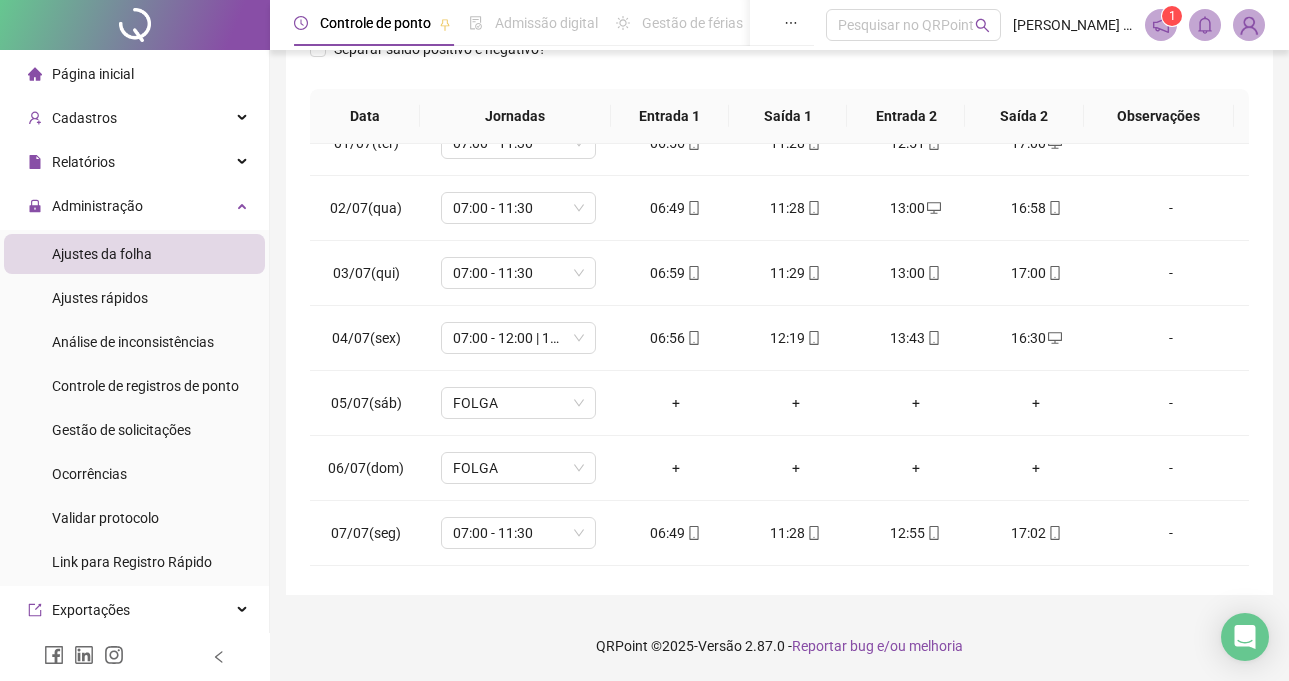 scroll, scrollTop: 0, scrollLeft: 0, axis: both 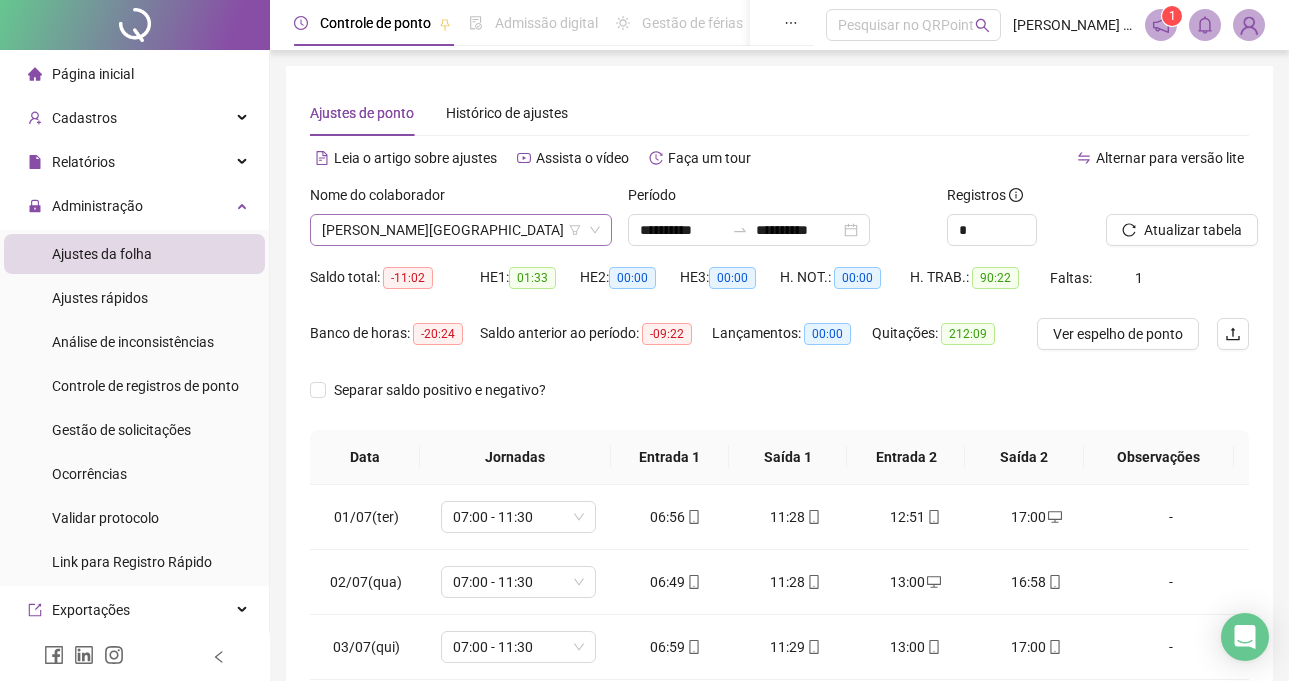 click on "[PERSON_NAME][GEOGRAPHIC_DATA]" at bounding box center (461, 230) 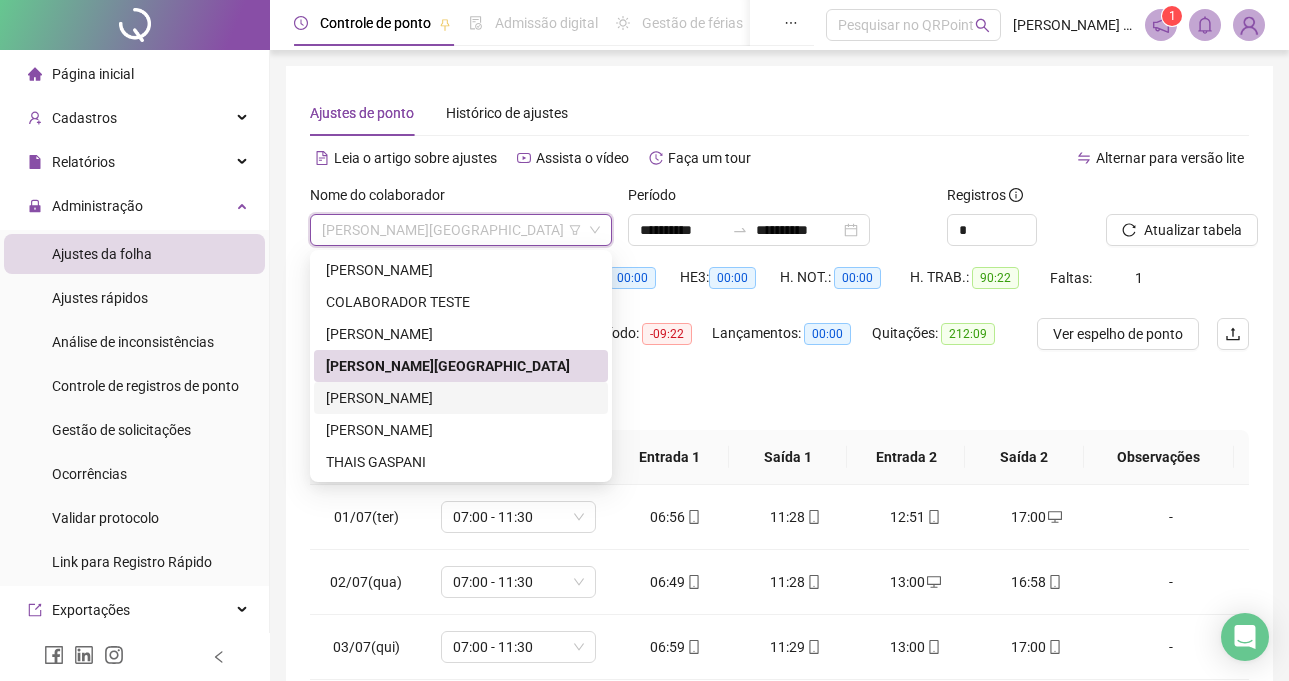 click on "[PERSON_NAME]" at bounding box center (461, 398) 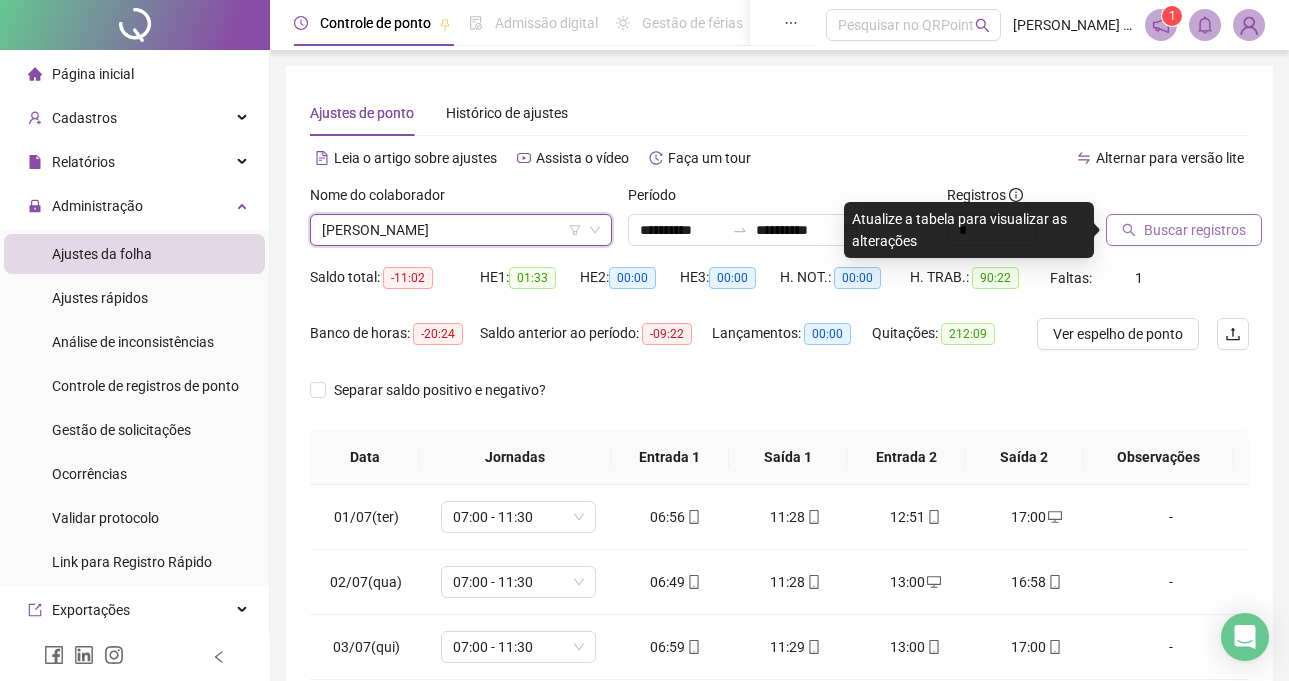 click on "Buscar registros" at bounding box center [1184, 230] 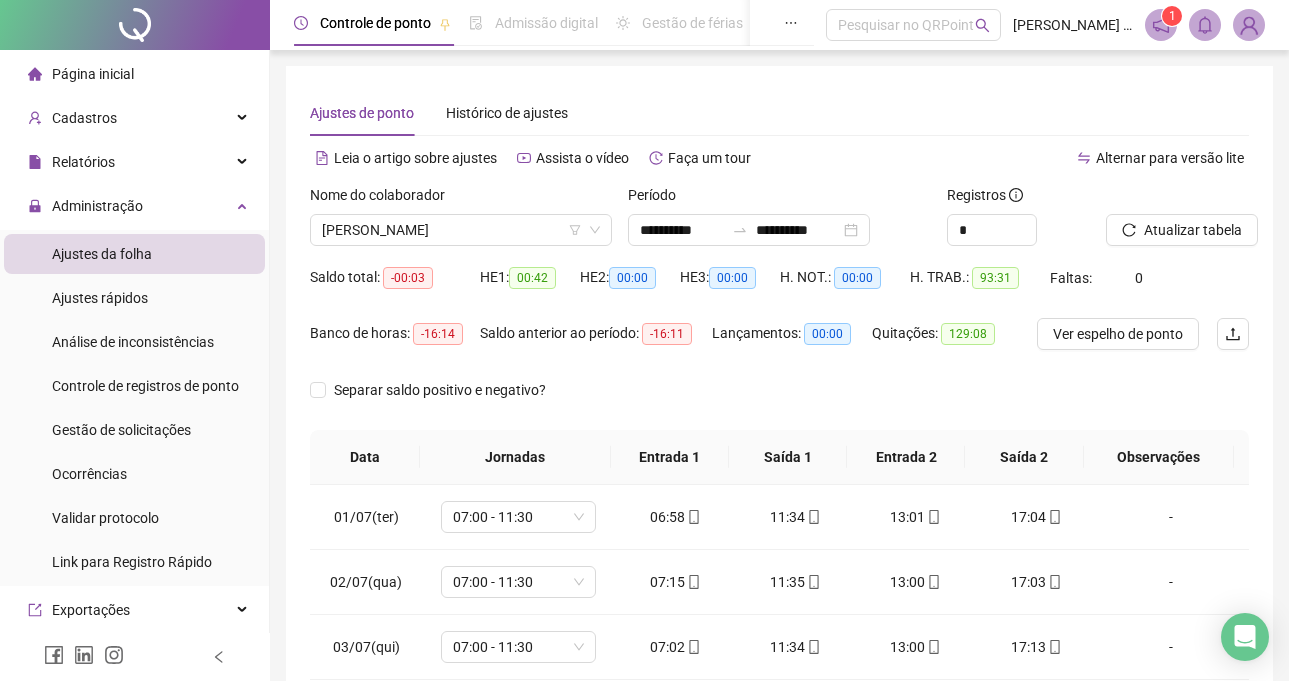 scroll, scrollTop: 341, scrollLeft: 0, axis: vertical 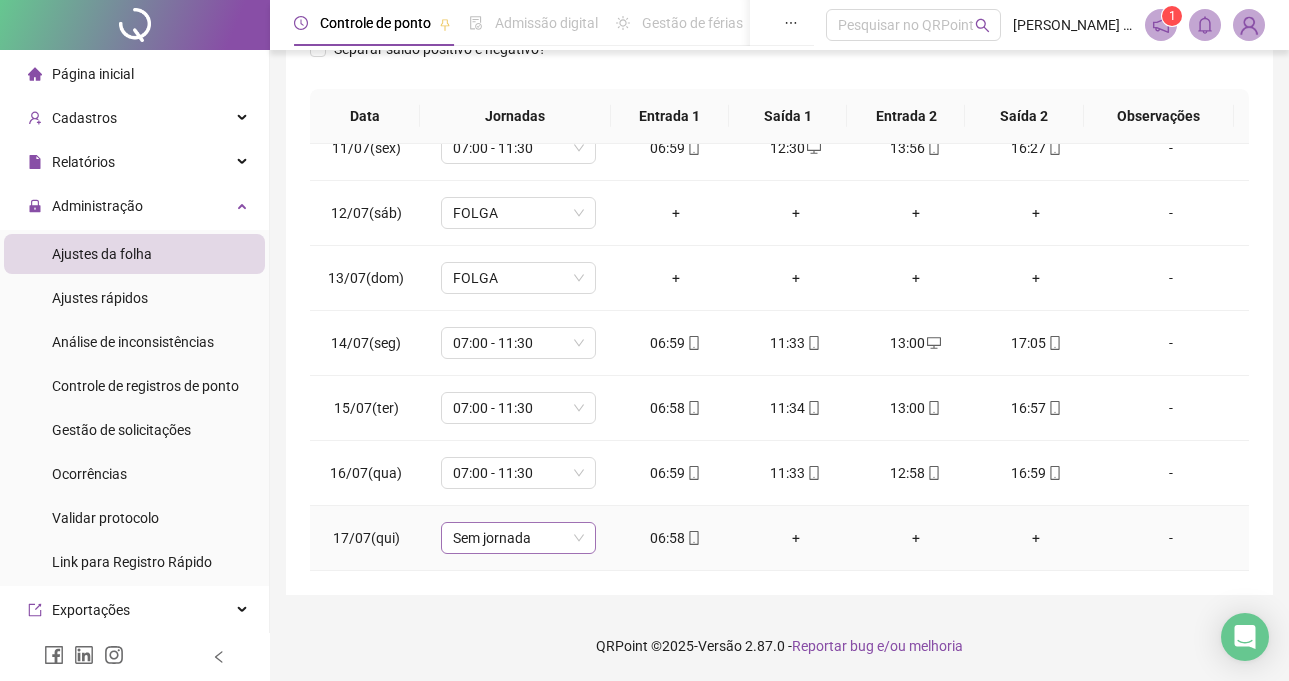 click on "Sem jornada" at bounding box center [518, 538] 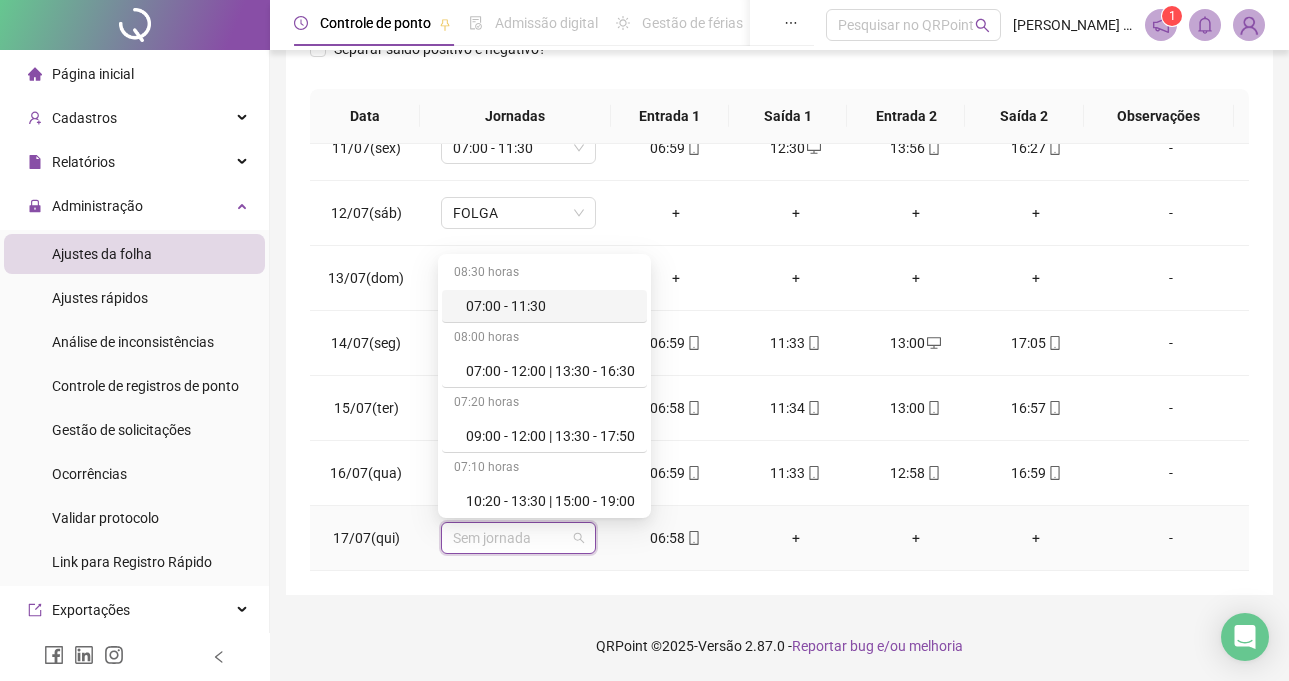 click on "07:00 - 11:30" at bounding box center [544, 306] 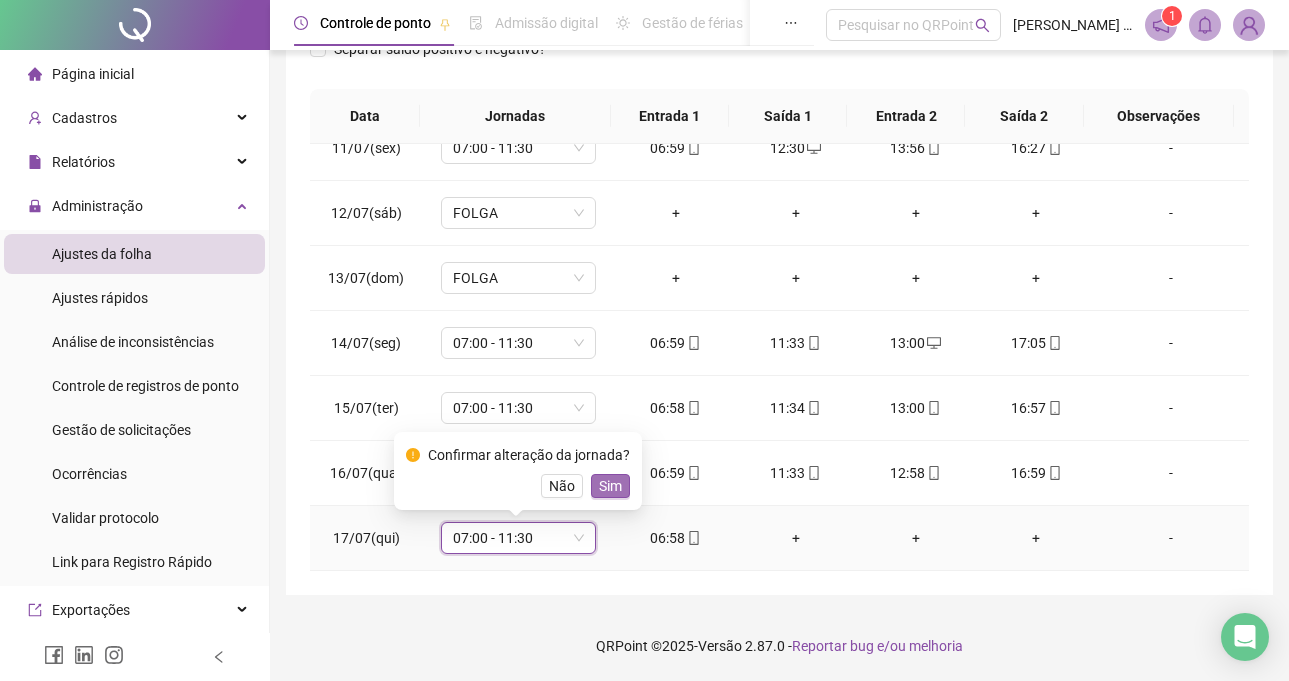 click on "Sim" at bounding box center (610, 486) 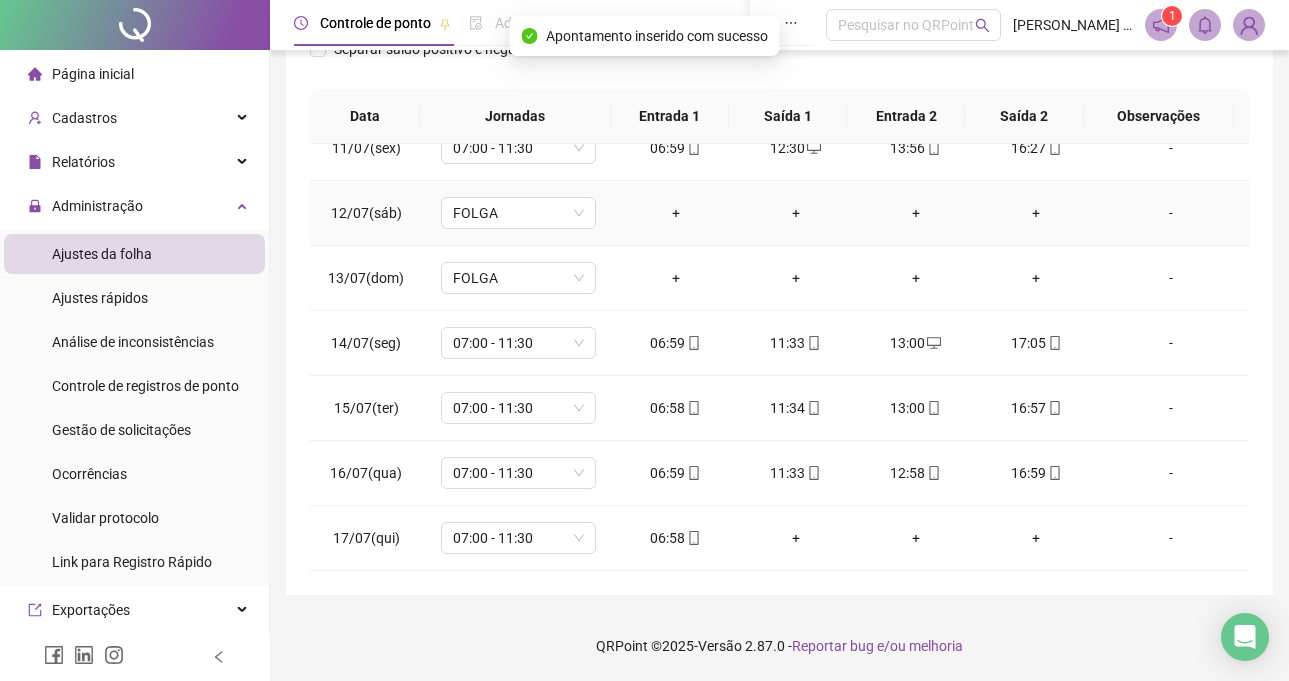 scroll, scrollTop: 0, scrollLeft: 0, axis: both 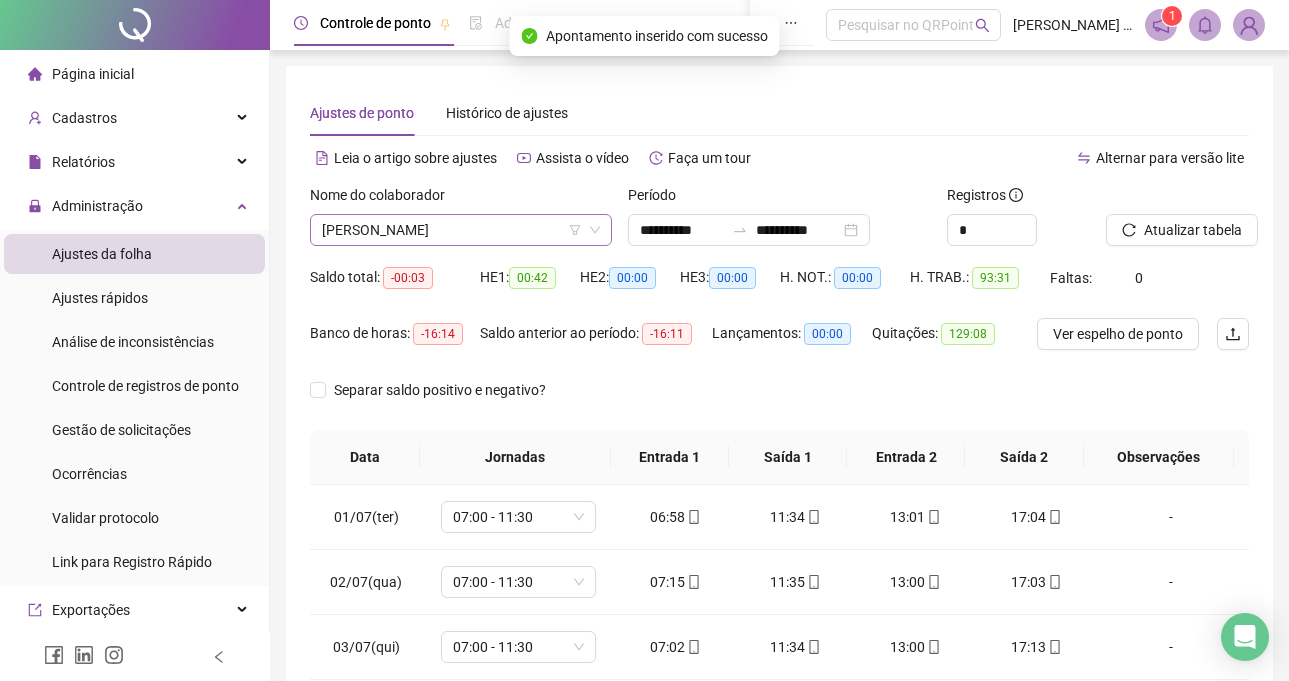 click on "[PERSON_NAME]" at bounding box center [461, 230] 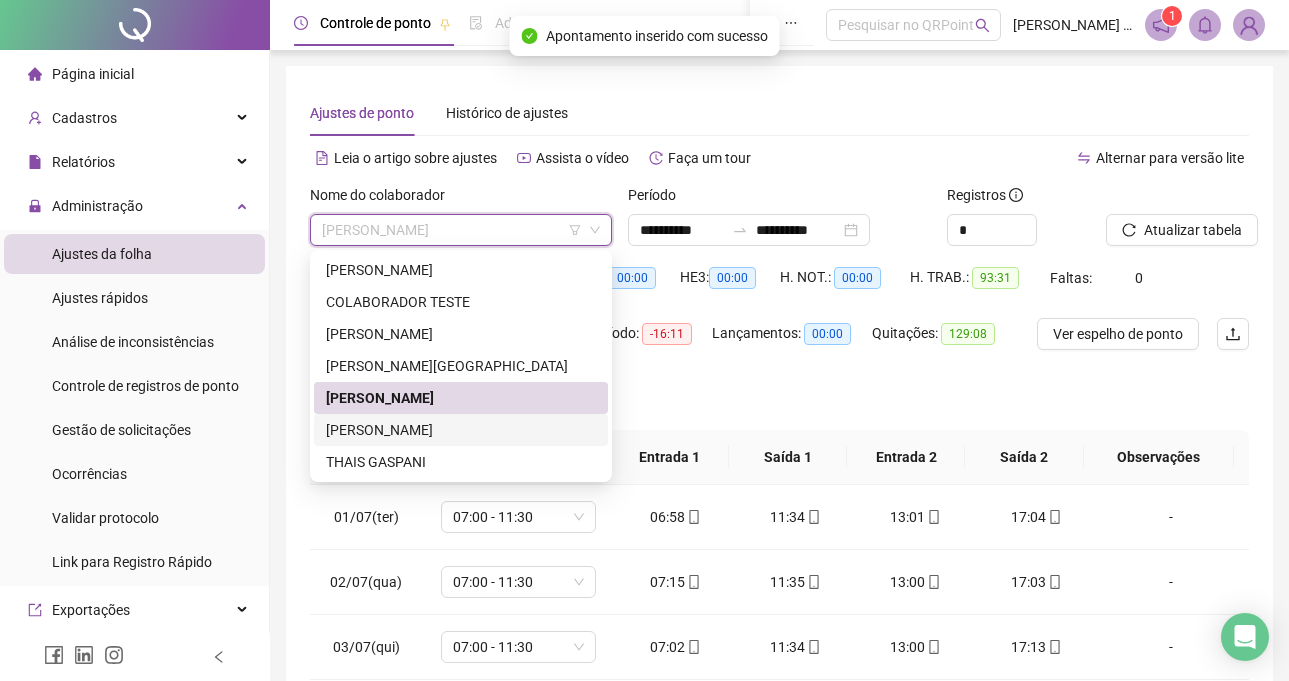 drag, startPoint x: 454, startPoint y: 434, endPoint x: 963, endPoint y: 260, distance: 537.9191 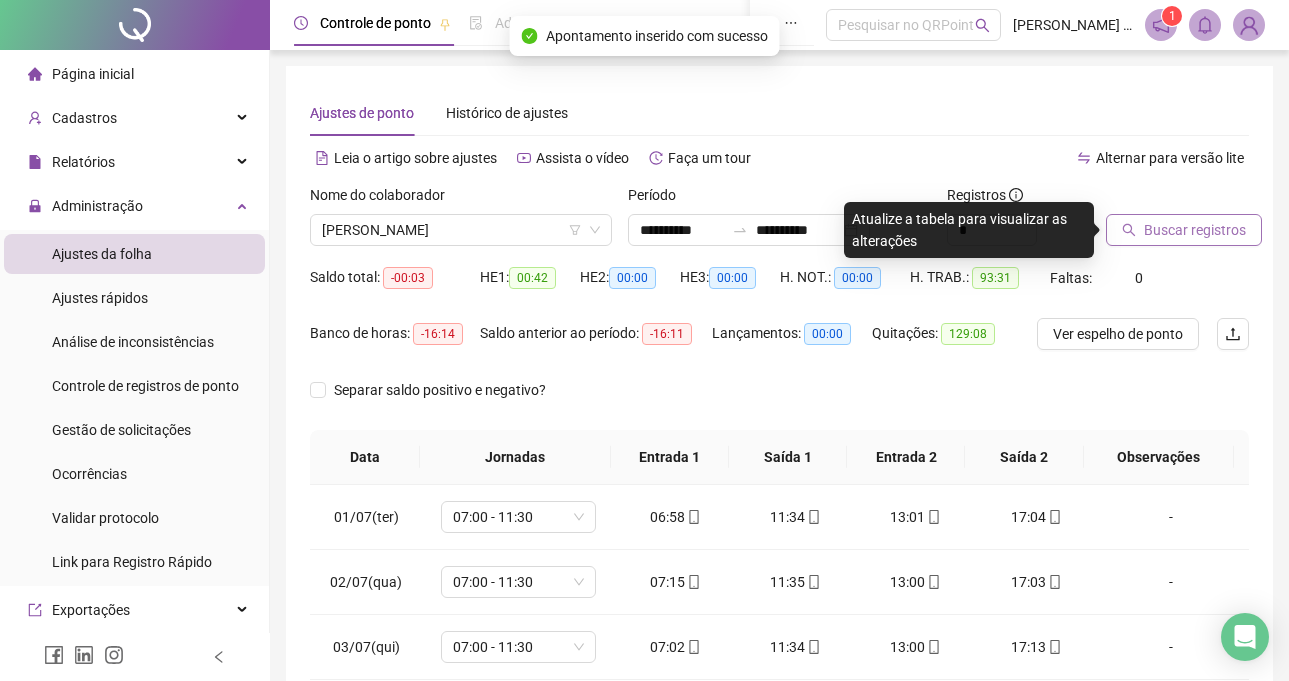 click on "Buscar registros" at bounding box center [1195, 230] 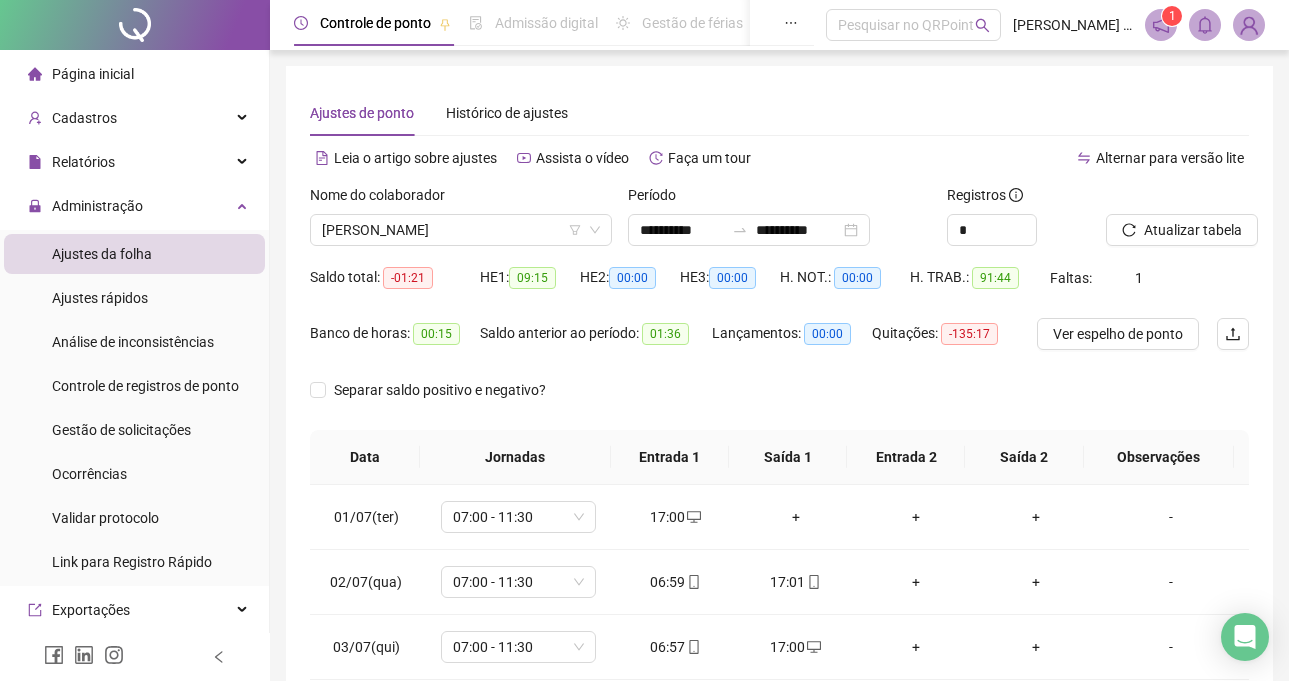 scroll, scrollTop: 341, scrollLeft: 0, axis: vertical 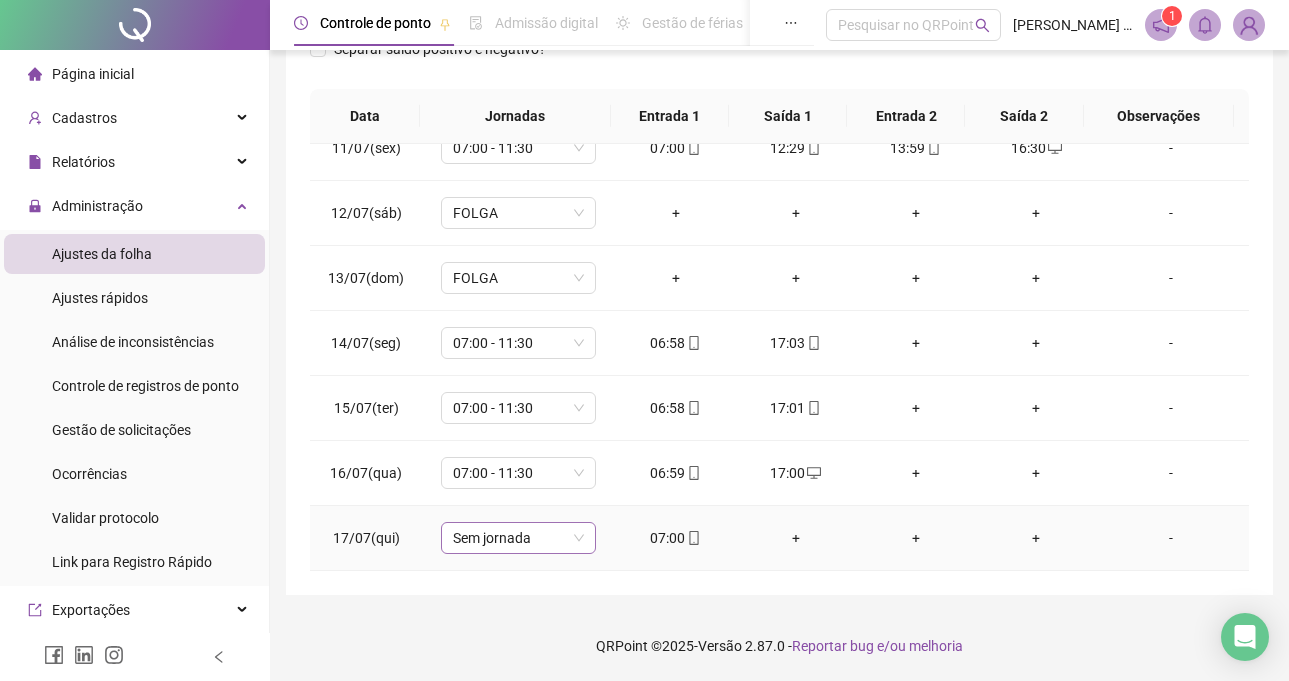 click on "Sem jornada" at bounding box center (518, 538) 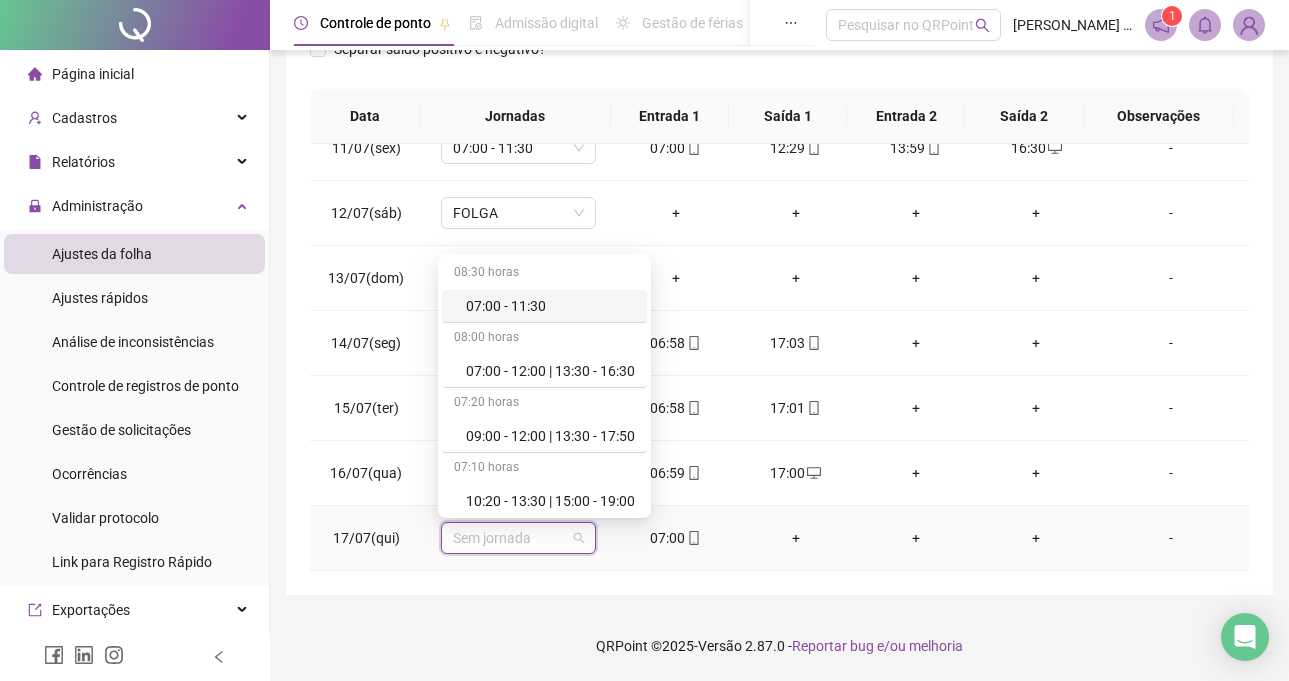 click on "07:00 - 11:30" at bounding box center (550, 306) 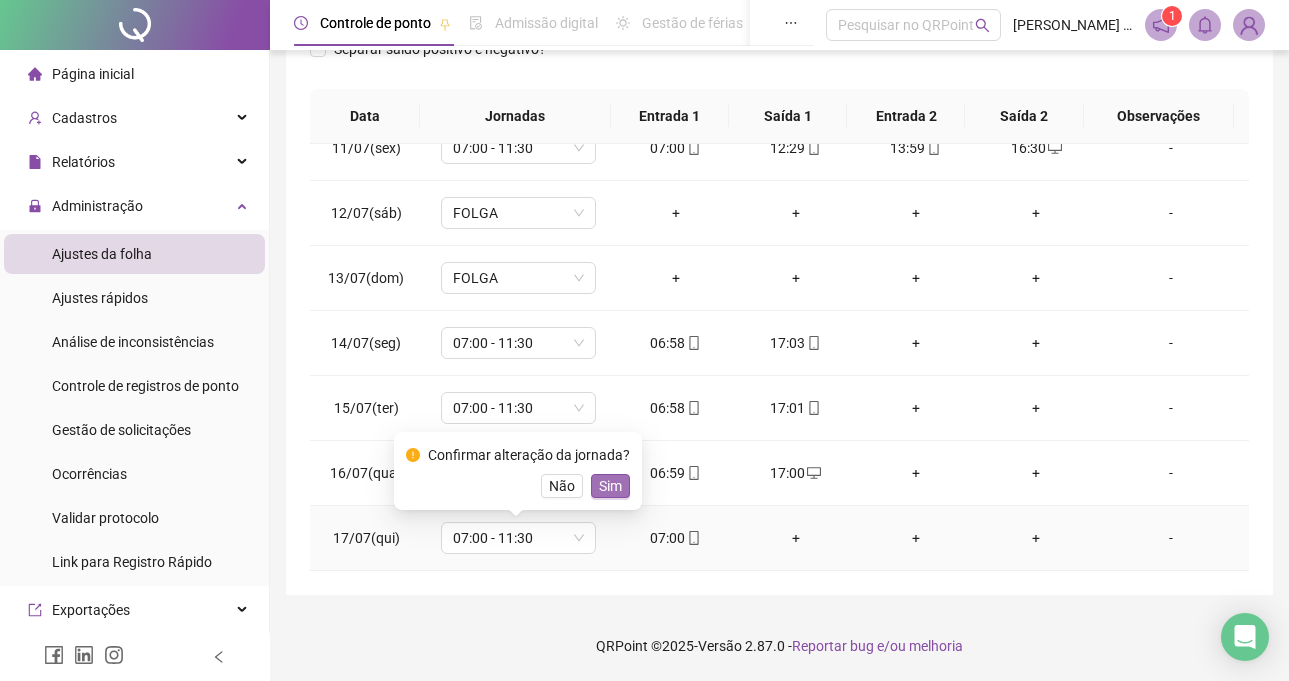 click on "Sim" at bounding box center (610, 486) 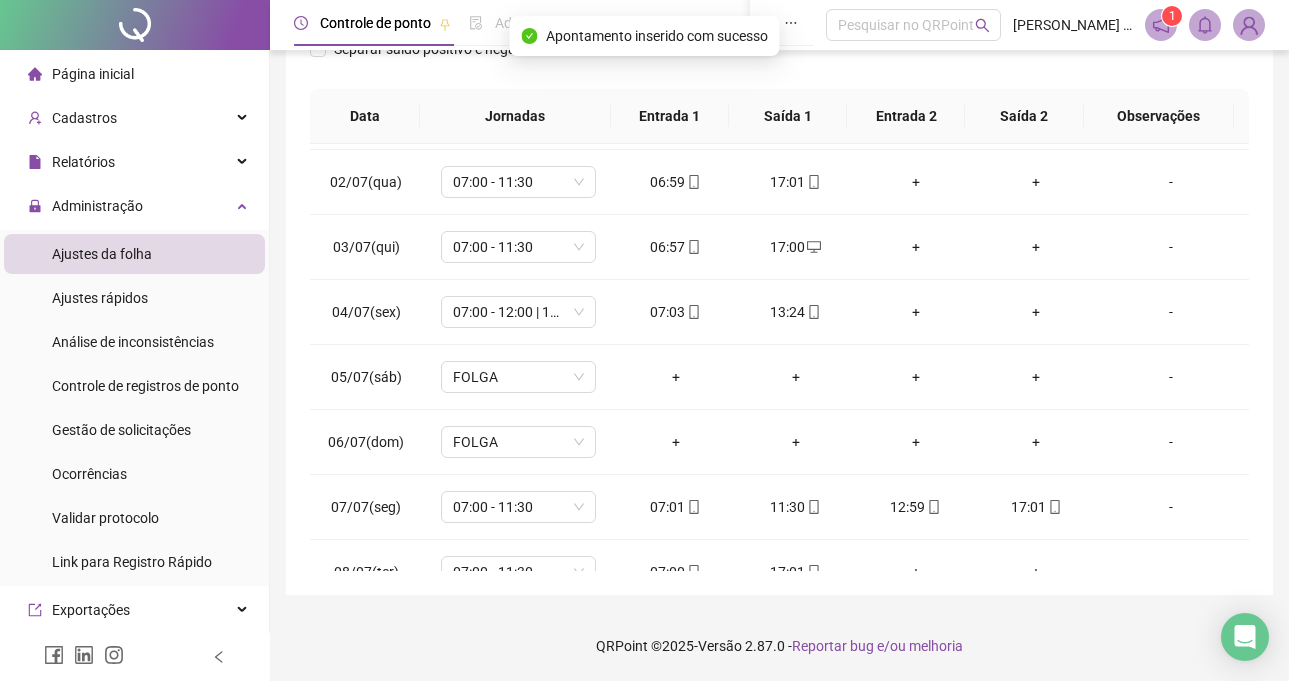 scroll, scrollTop: 0, scrollLeft: 0, axis: both 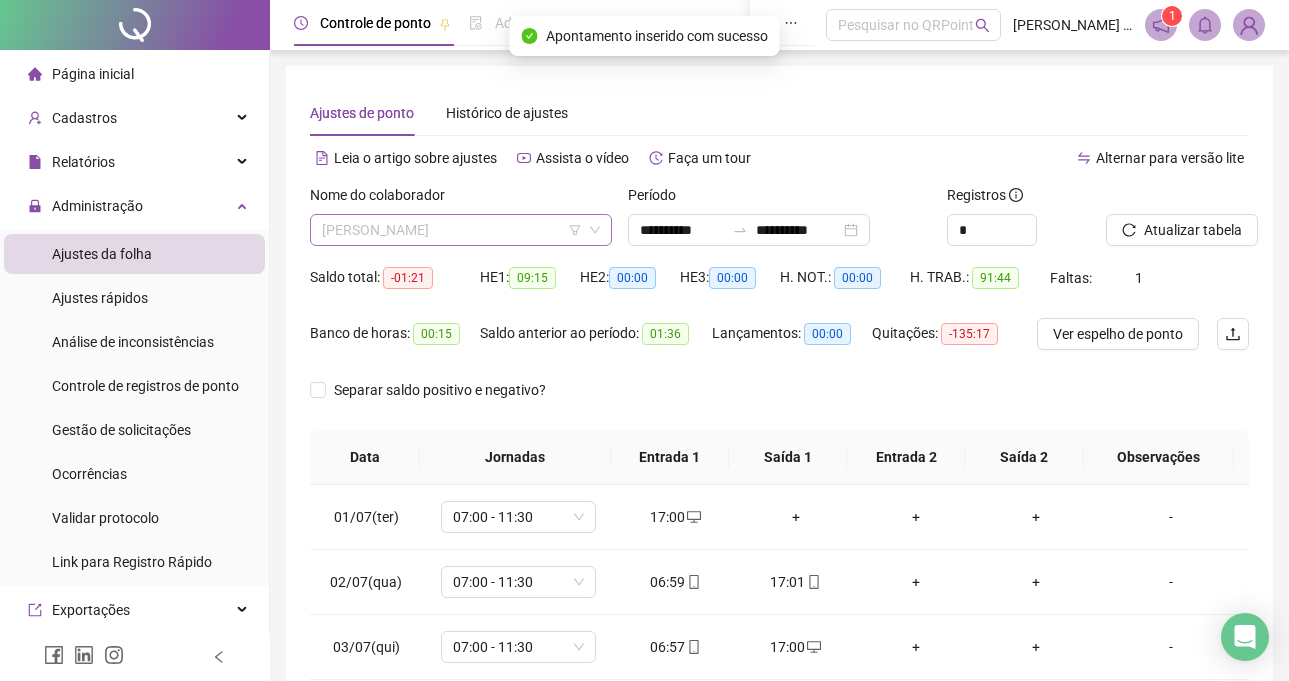 click on "[PERSON_NAME]" at bounding box center [461, 230] 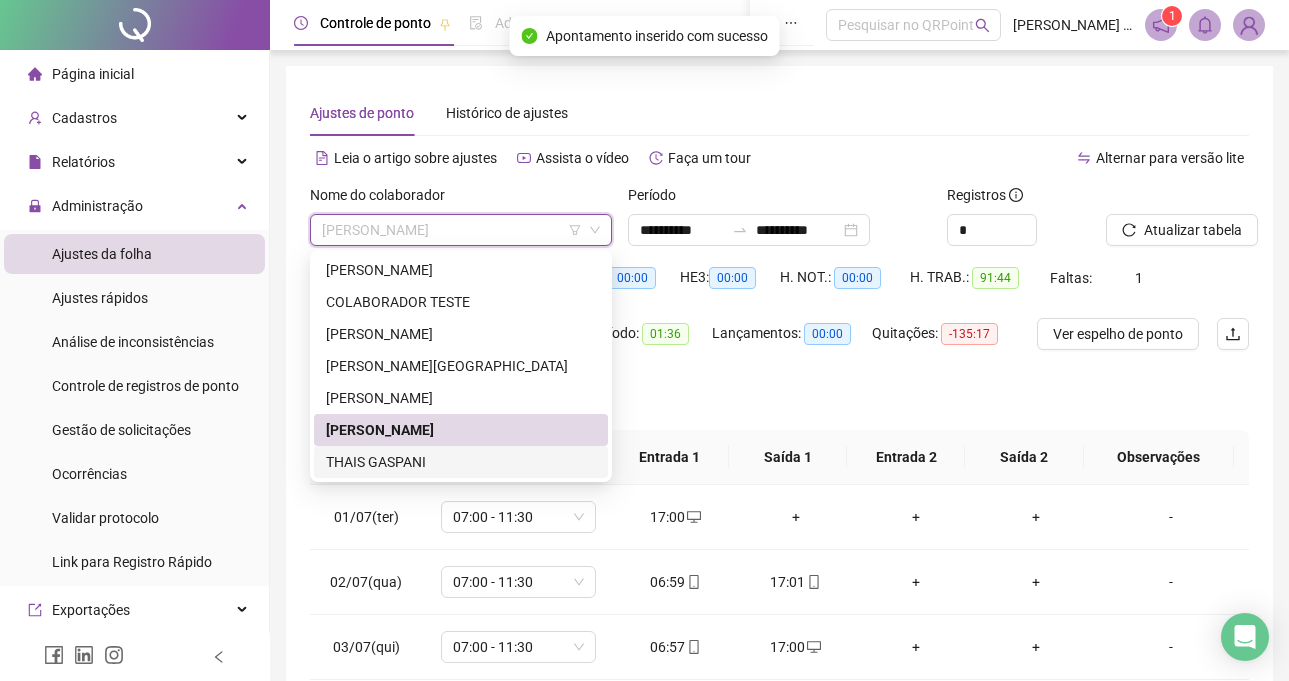 click on "THAIS GASPANI" at bounding box center [461, 462] 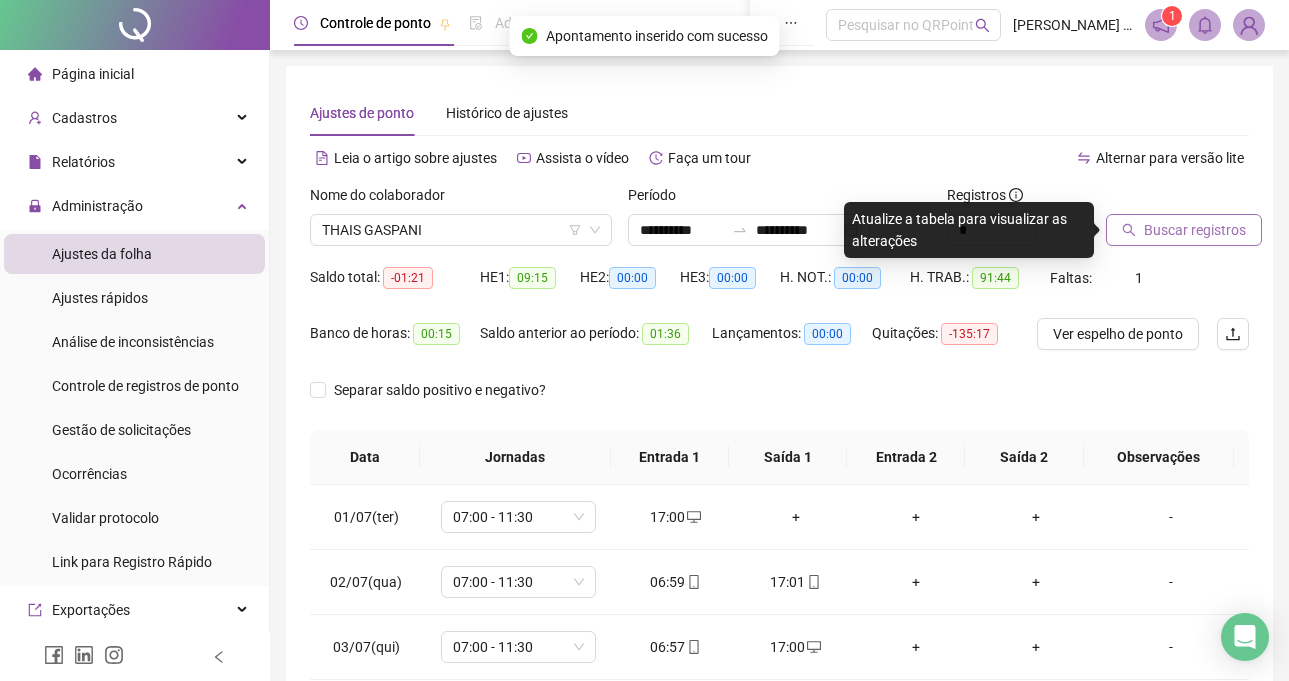 click on "Buscar registros" at bounding box center (1195, 230) 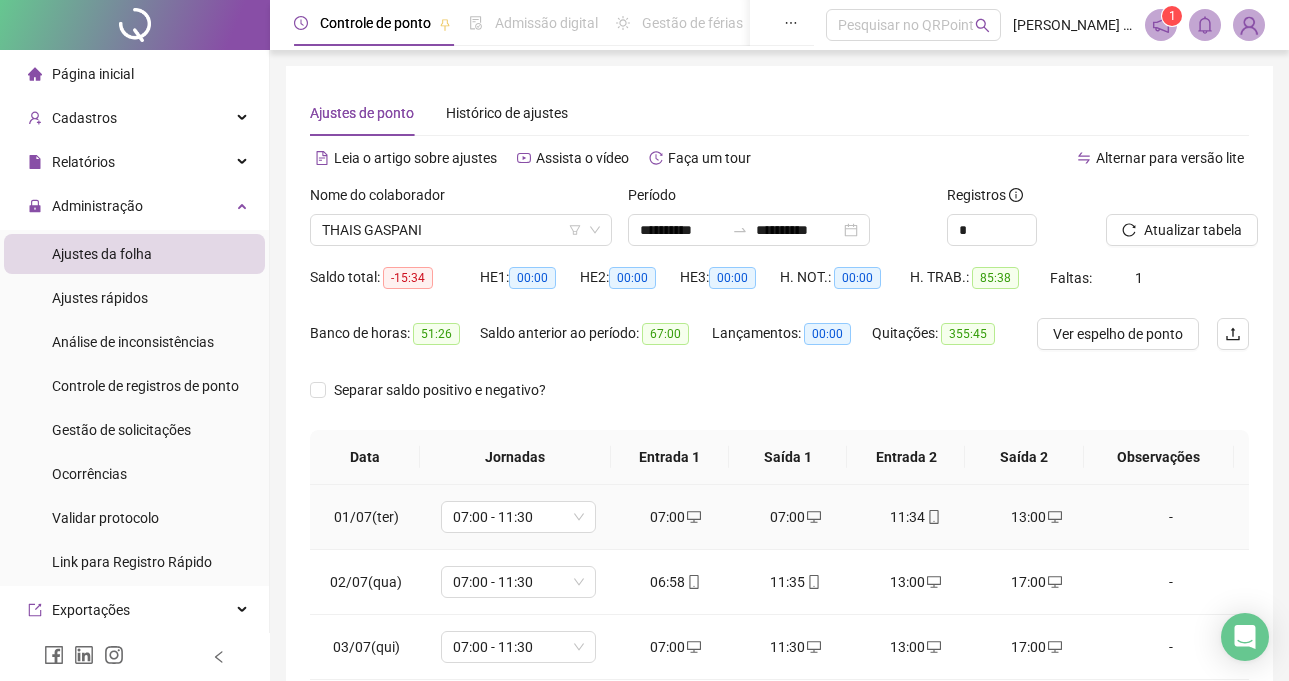scroll, scrollTop: 341, scrollLeft: 0, axis: vertical 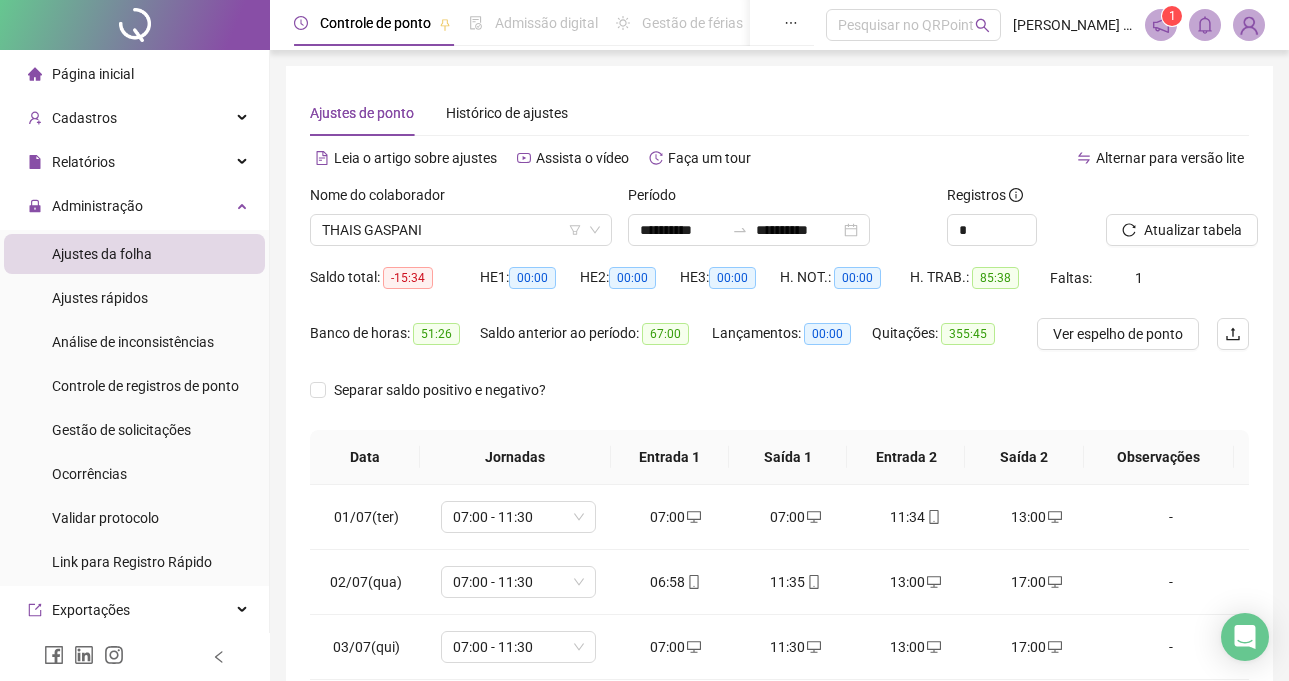 click on "Página inicial" at bounding box center [134, 74] 